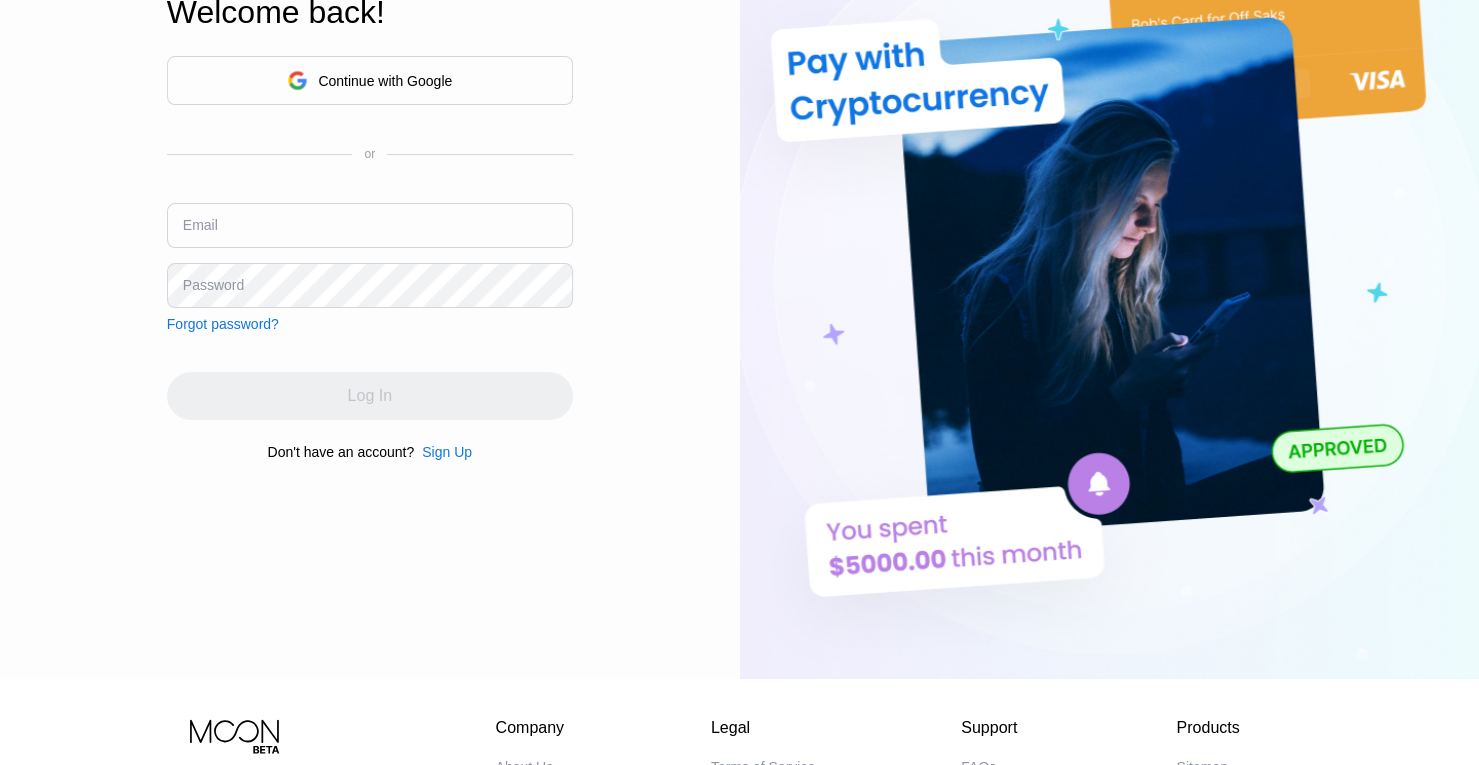 scroll, scrollTop: 188, scrollLeft: 0, axis: vertical 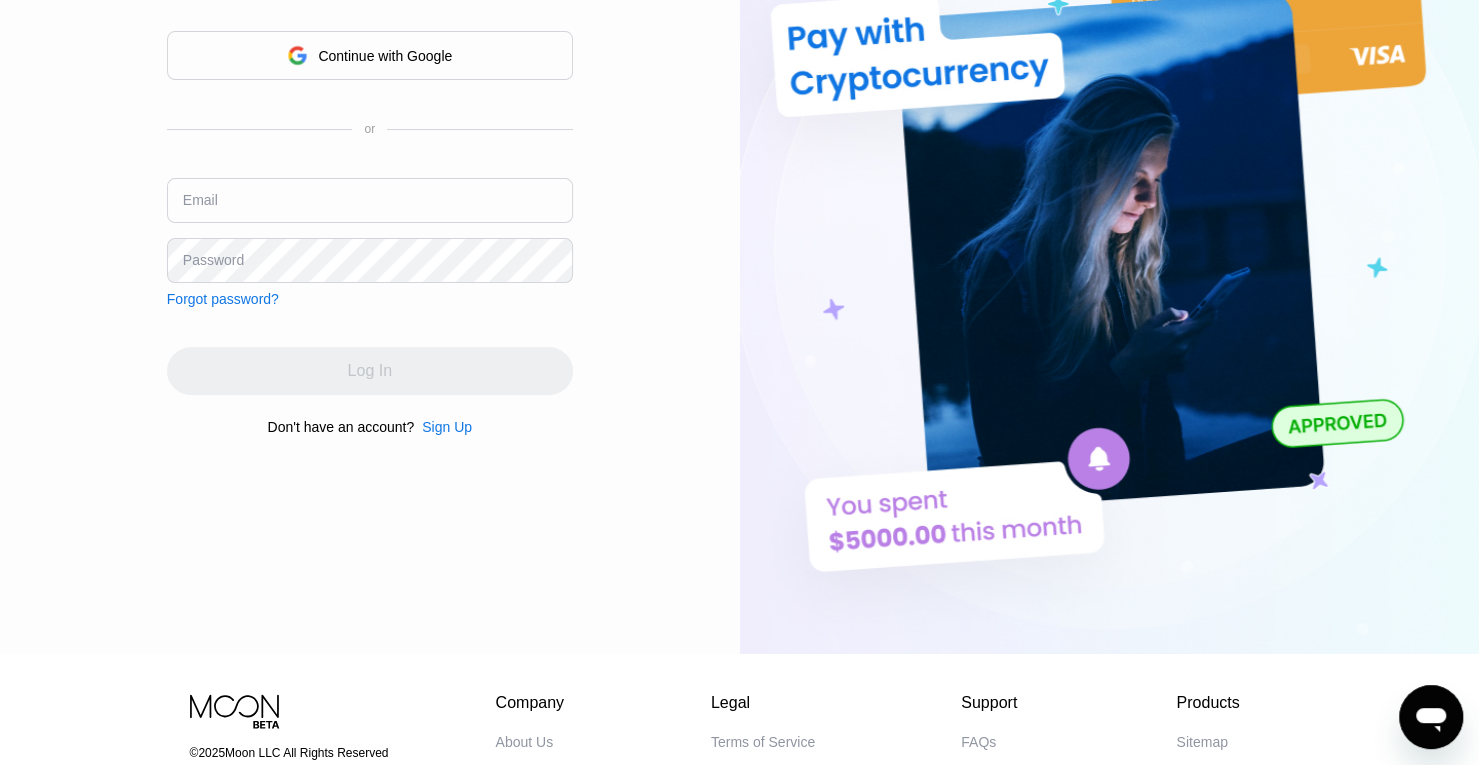type on "[EMAIL]" 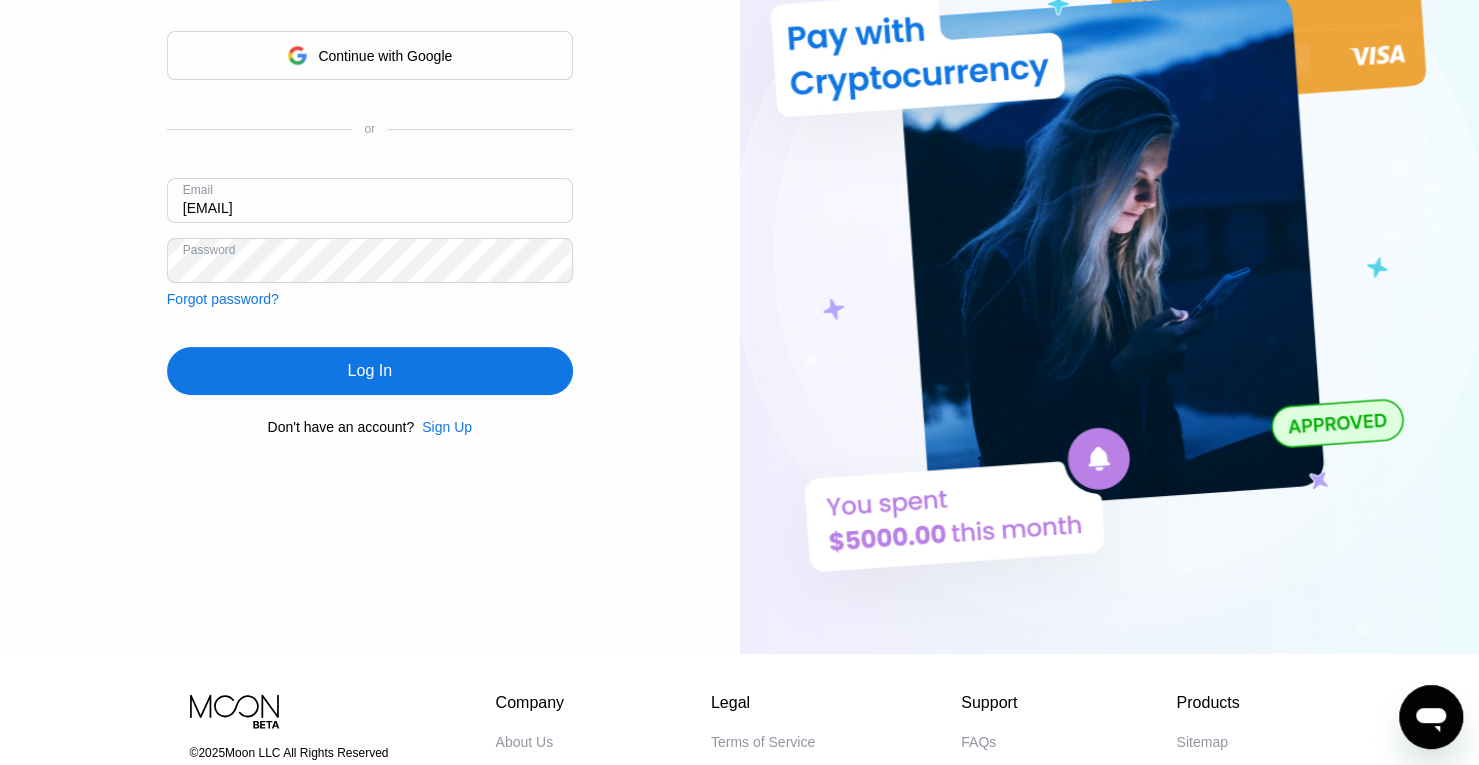 click on "[EMAIL]" at bounding box center [370, 200] 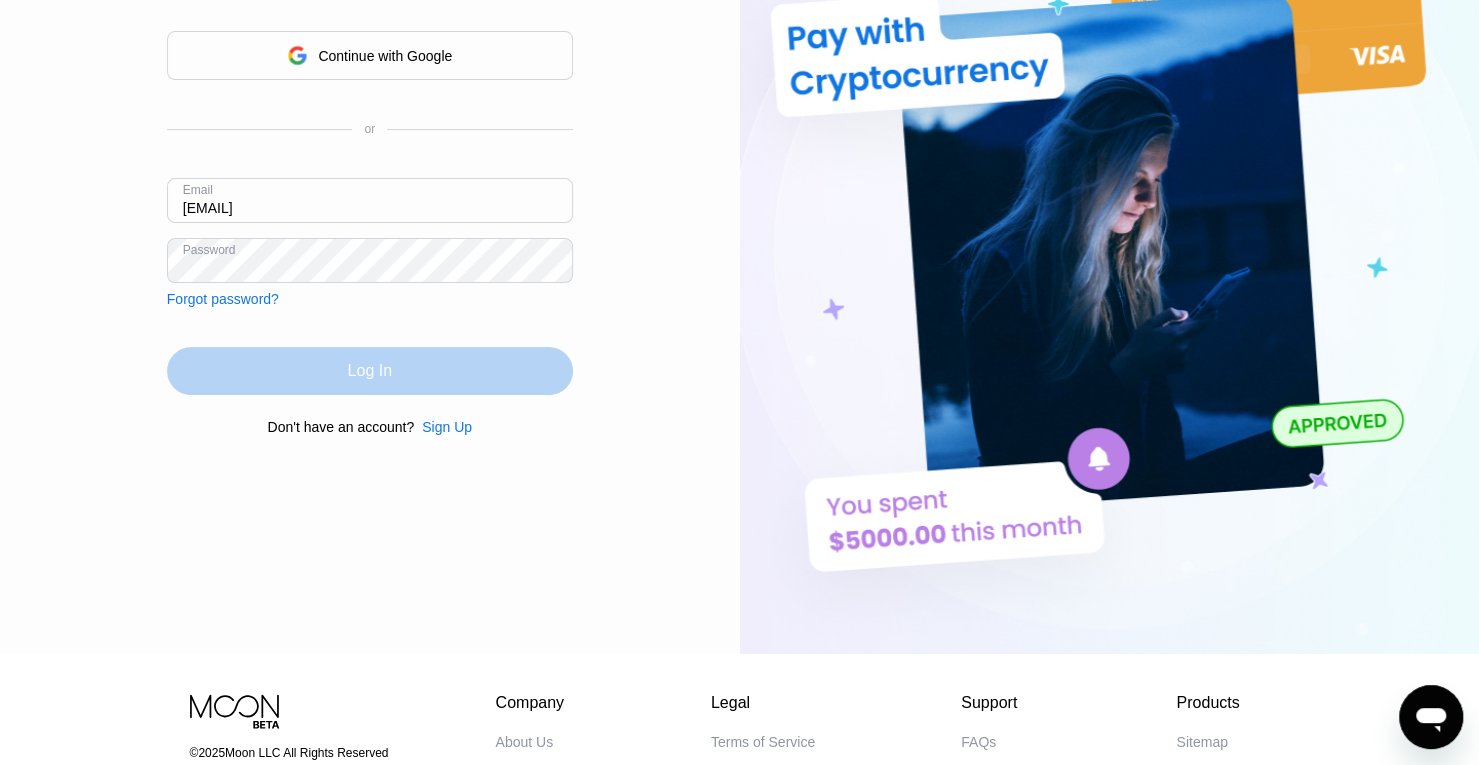 click on "Log In" at bounding box center [370, 371] 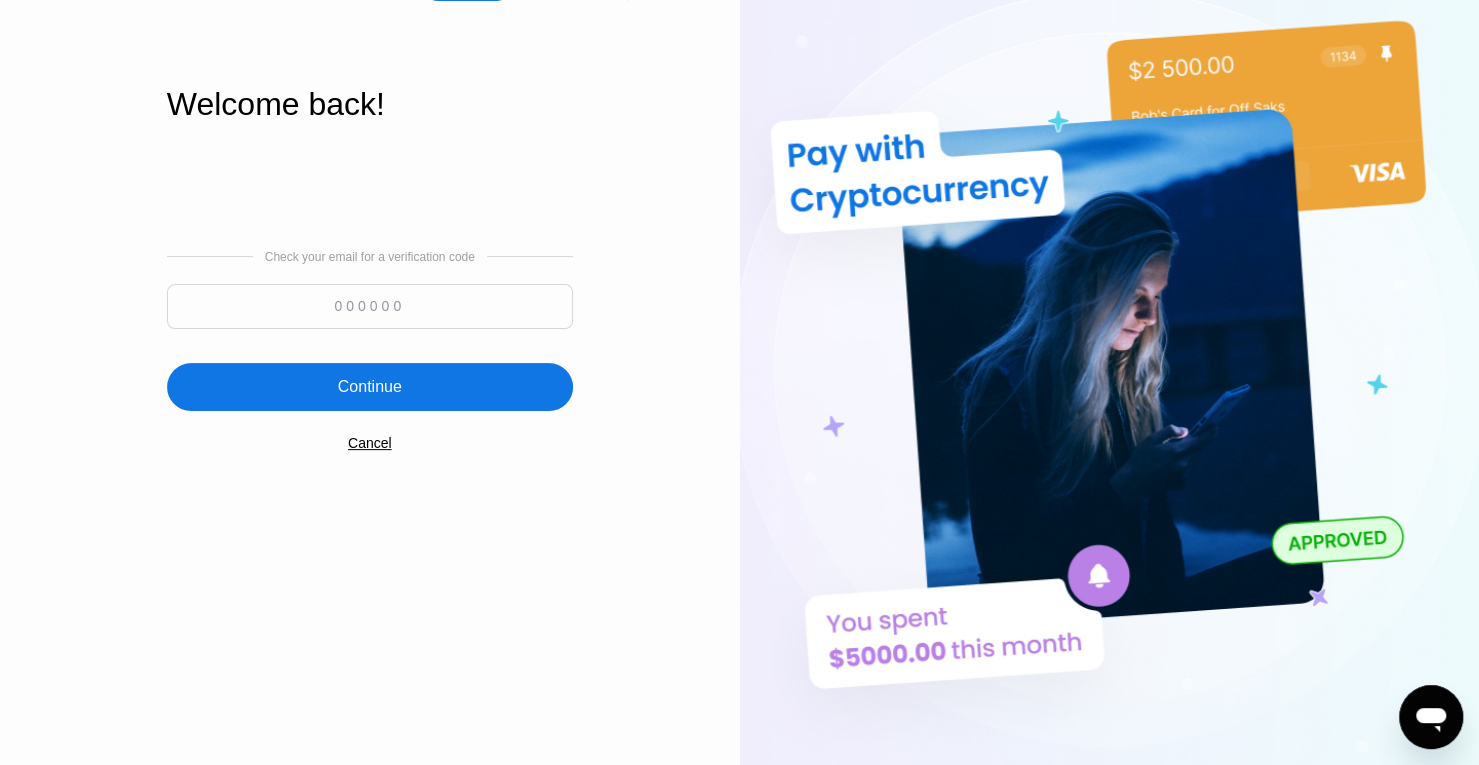 scroll, scrollTop: 0, scrollLeft: 0, axis: both 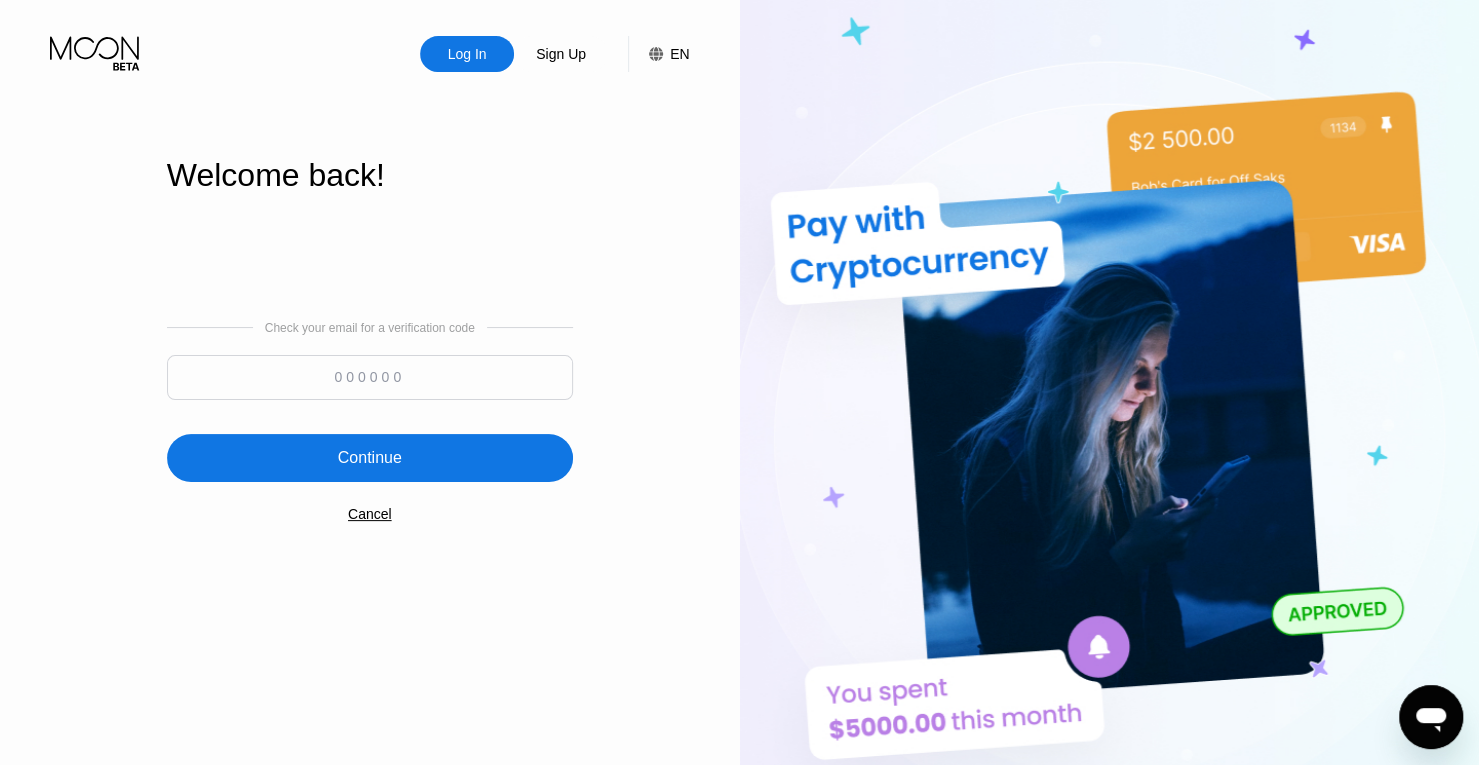 click at bounding box center (370, 377) 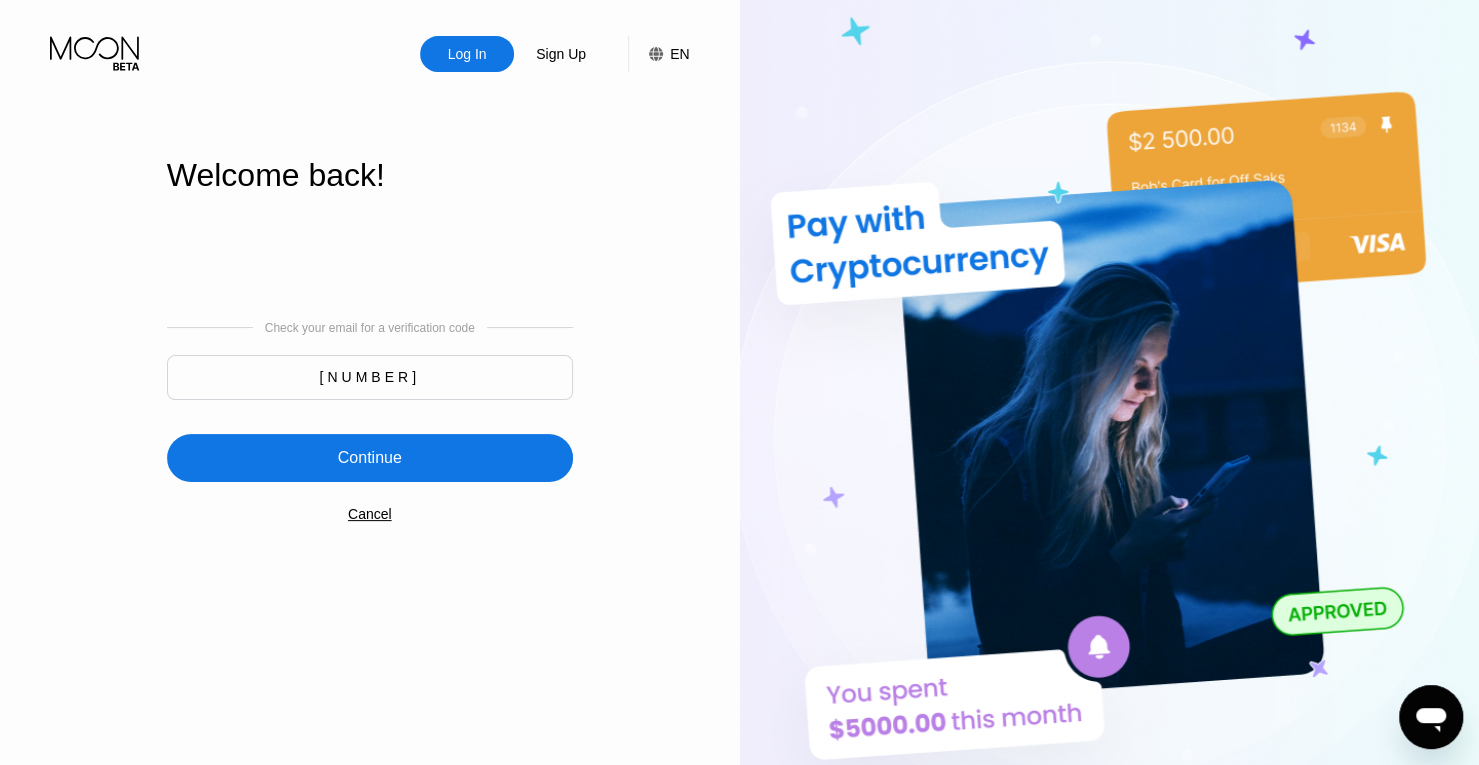click on "Continue" at bounding box center (370, 458) 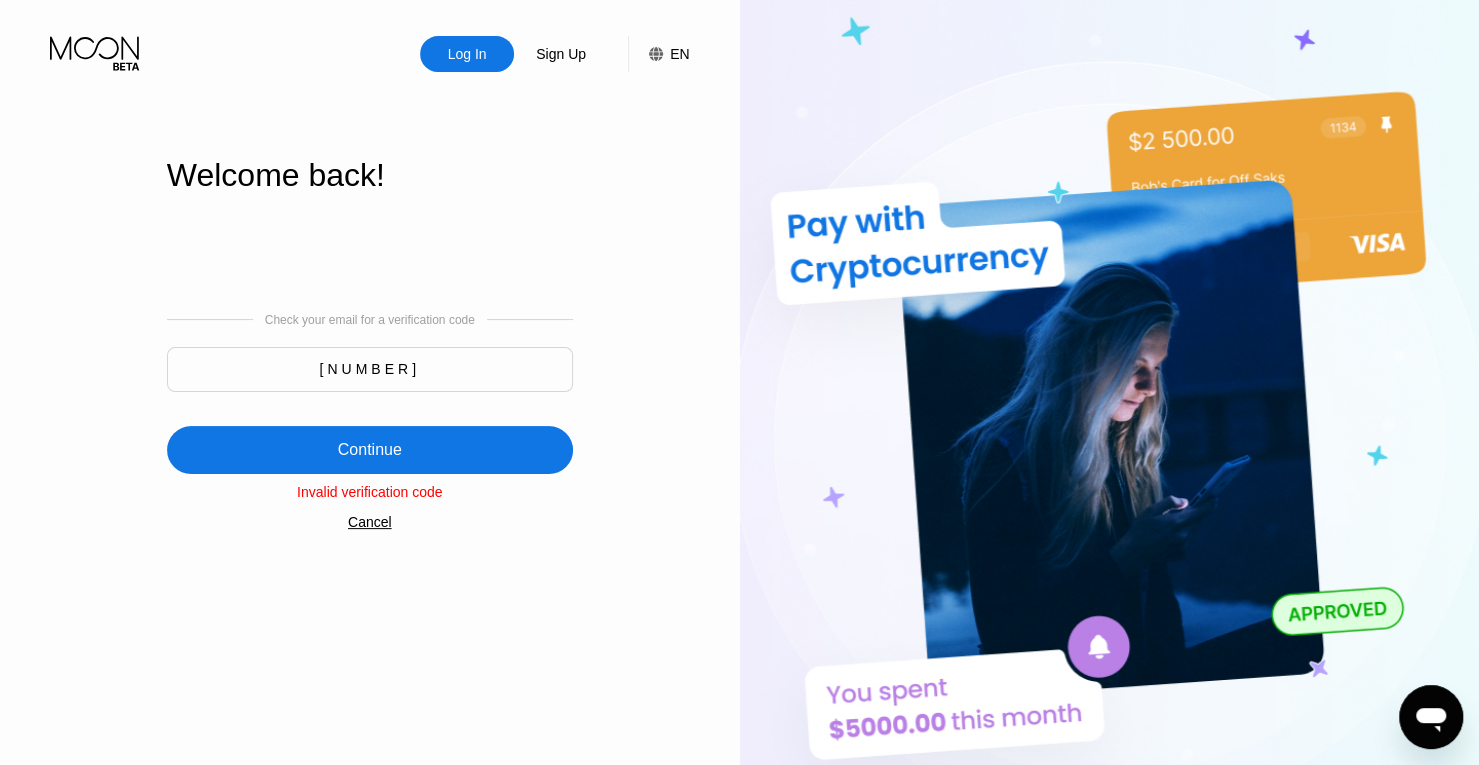 drag, startPoint x: 446, startPoint y: 376, endPoint x: 96, endPoint y: 397, distance: 350.62943 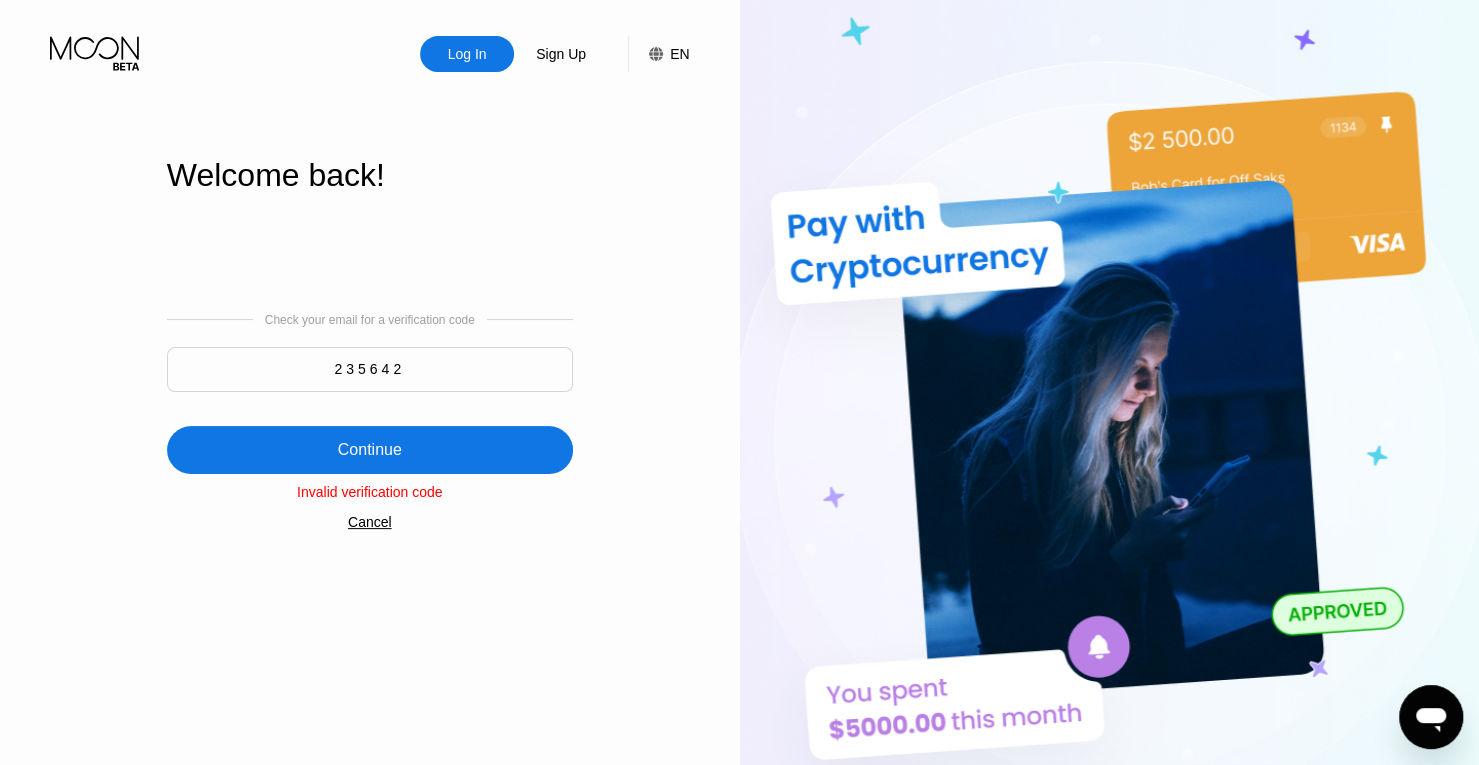 type on "235642" 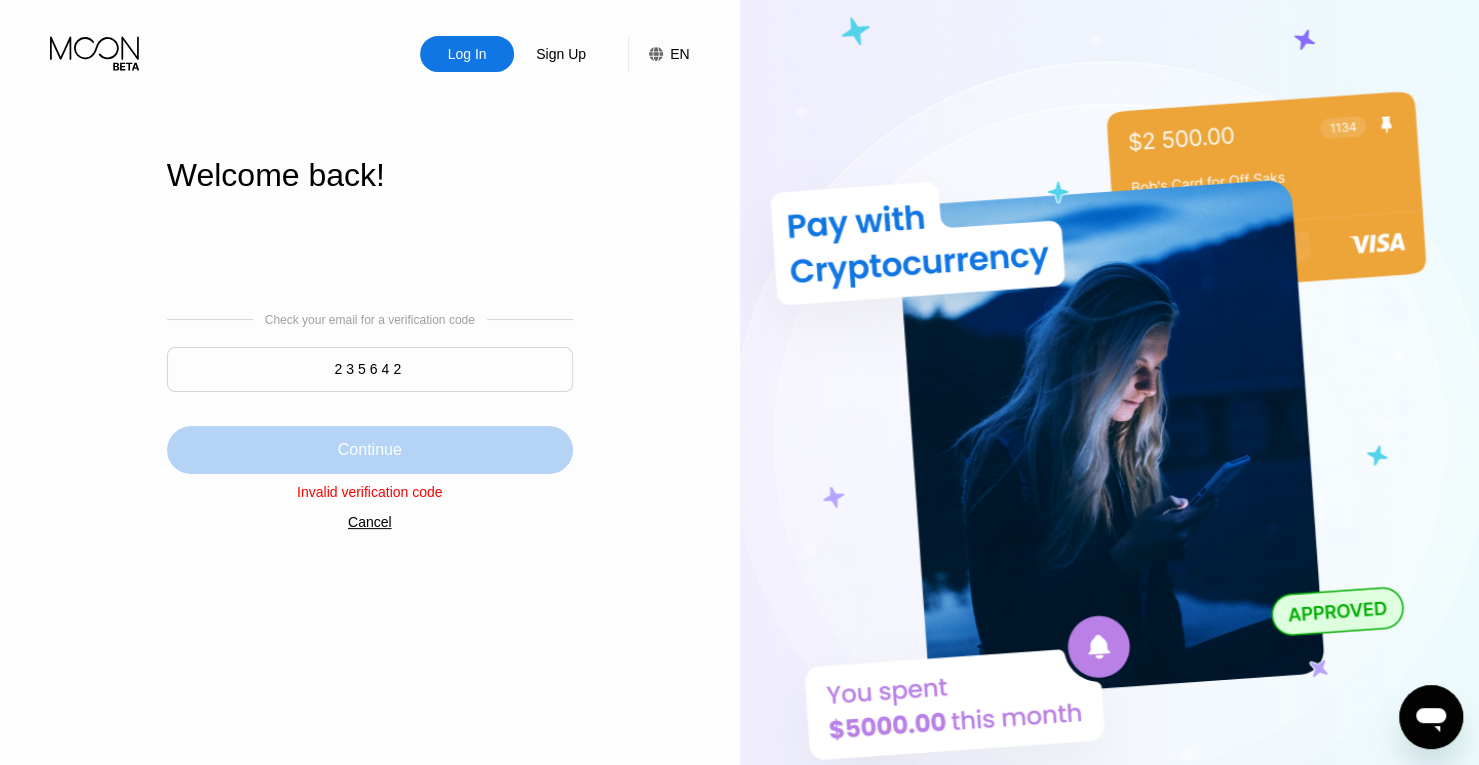 click on "Continue" at bounding box center (370, 450) 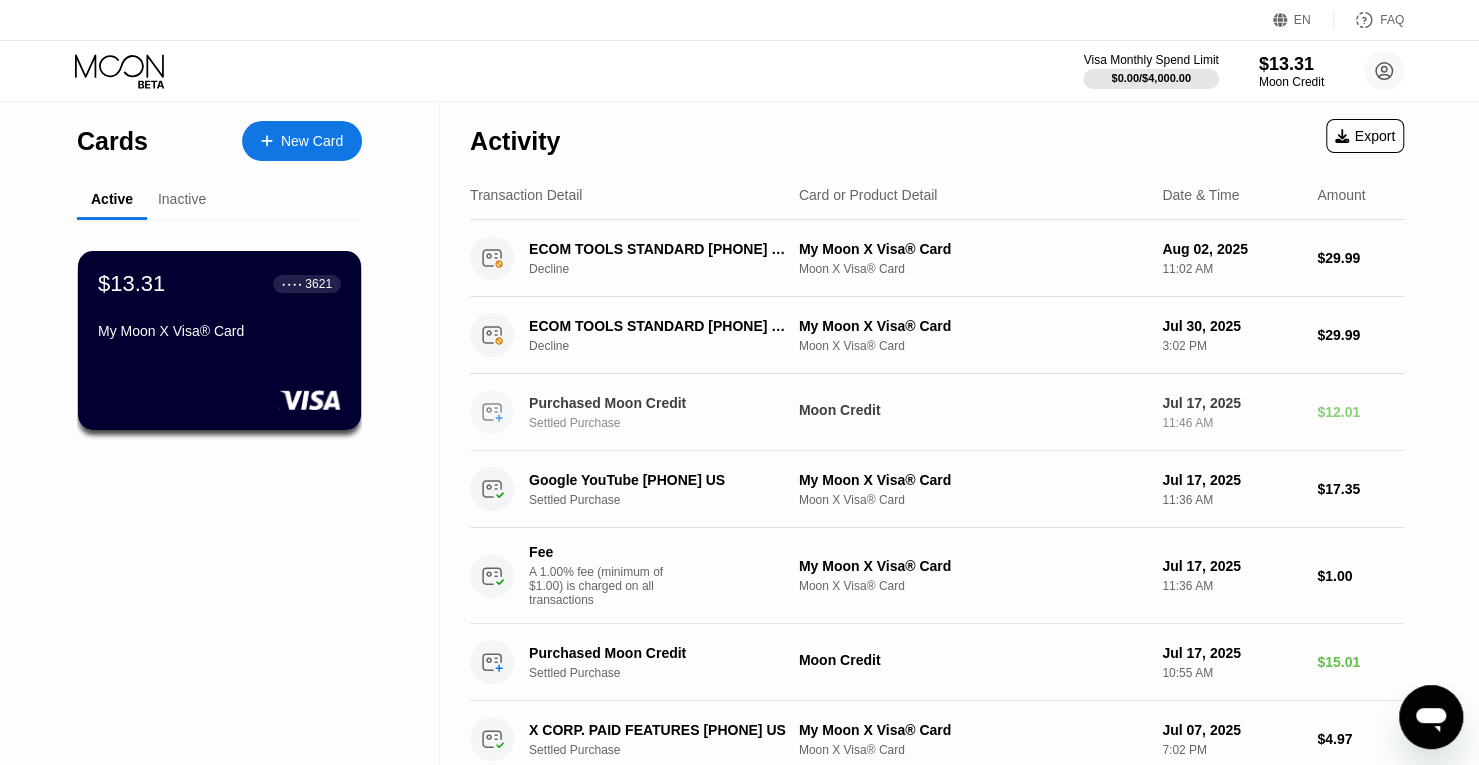 click on "Settled Purchase" at bounding box center (669, 423) 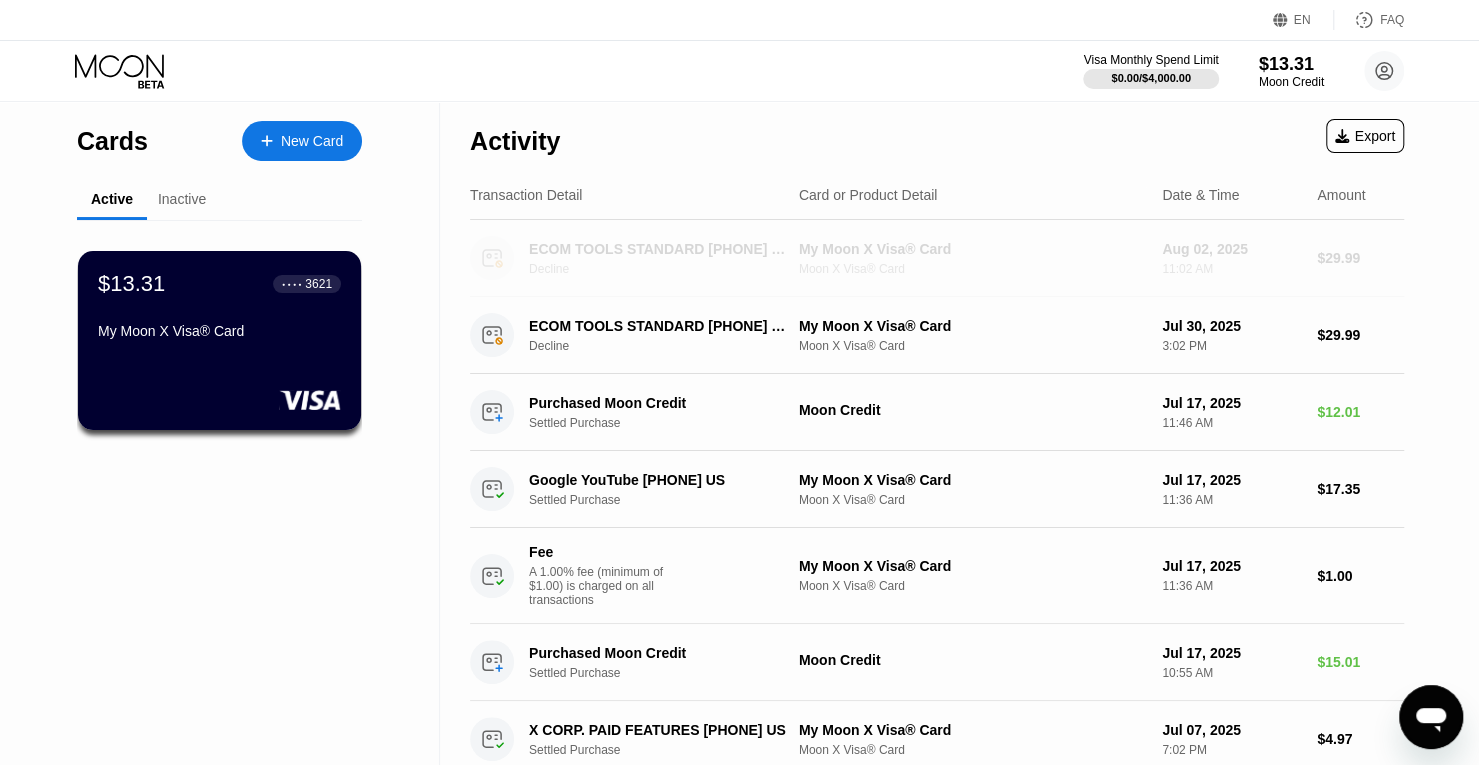 click on "ECOM TOOLS STANDARD [PHONE] CA" at bounding box center [660, 249] 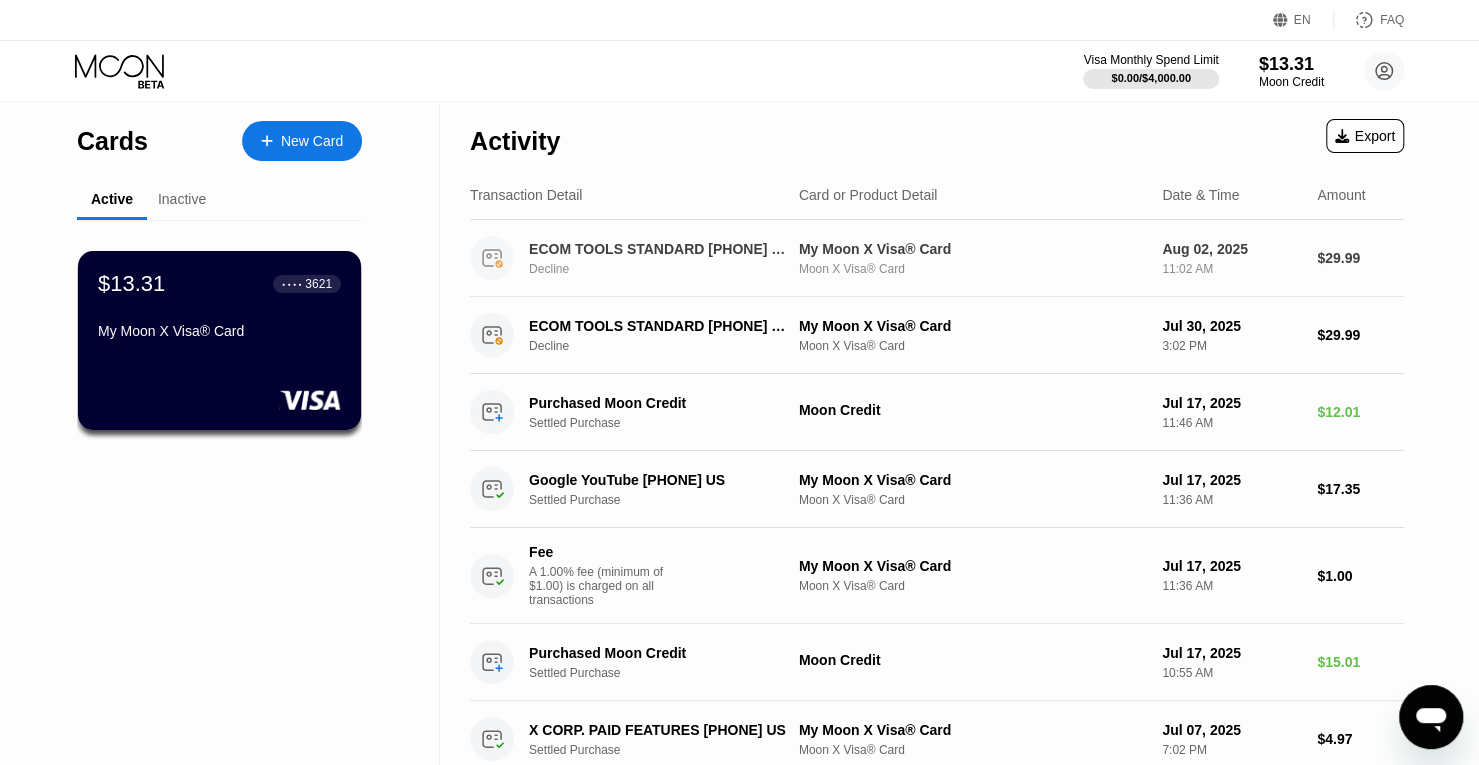 click on "ECOM TOOLS STANDARD [PHONE] CA" at bounding box center (660, 249) 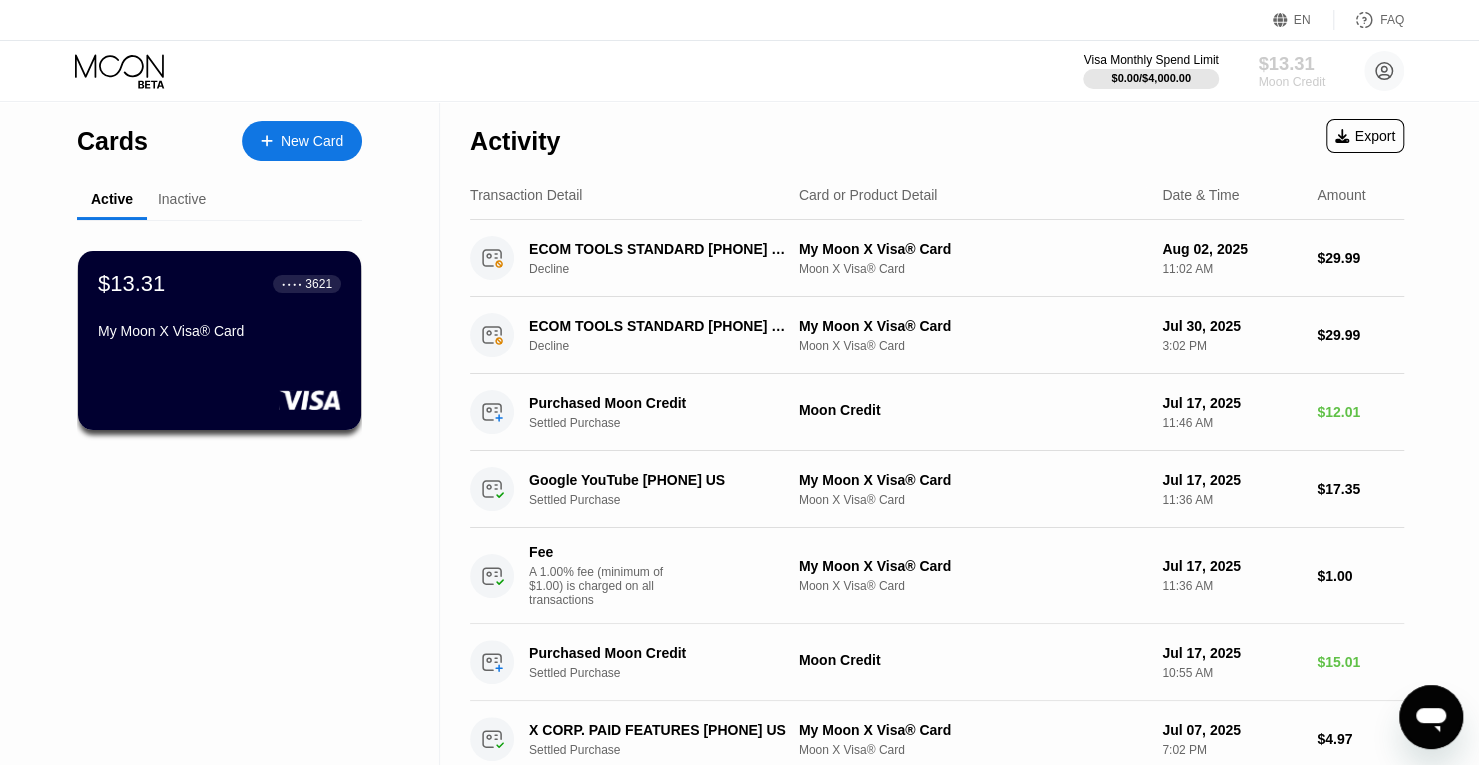click on "Moon Credit" at bounding box center [1291, 82] 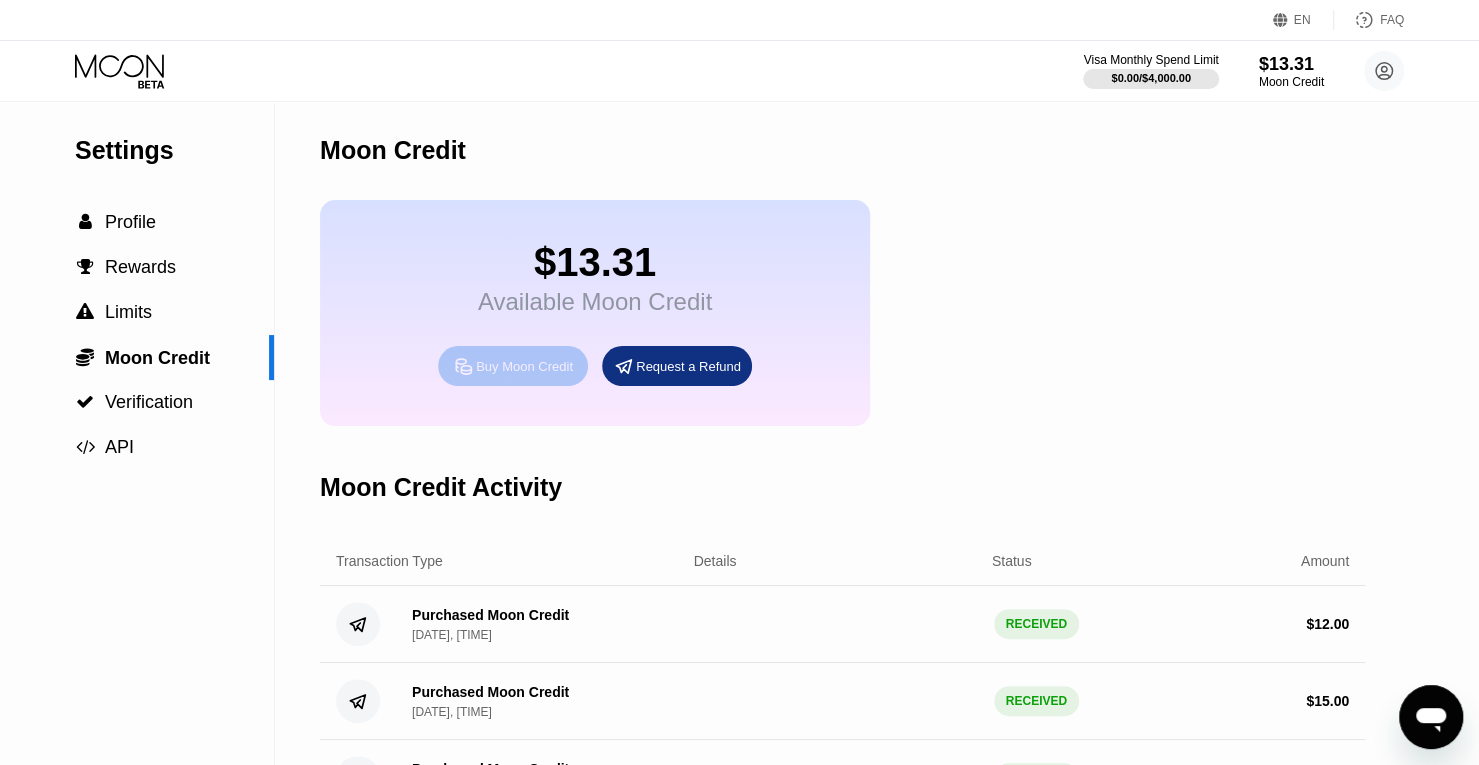 click on "Buy Moon Credit" at bounding box center (513, 366) 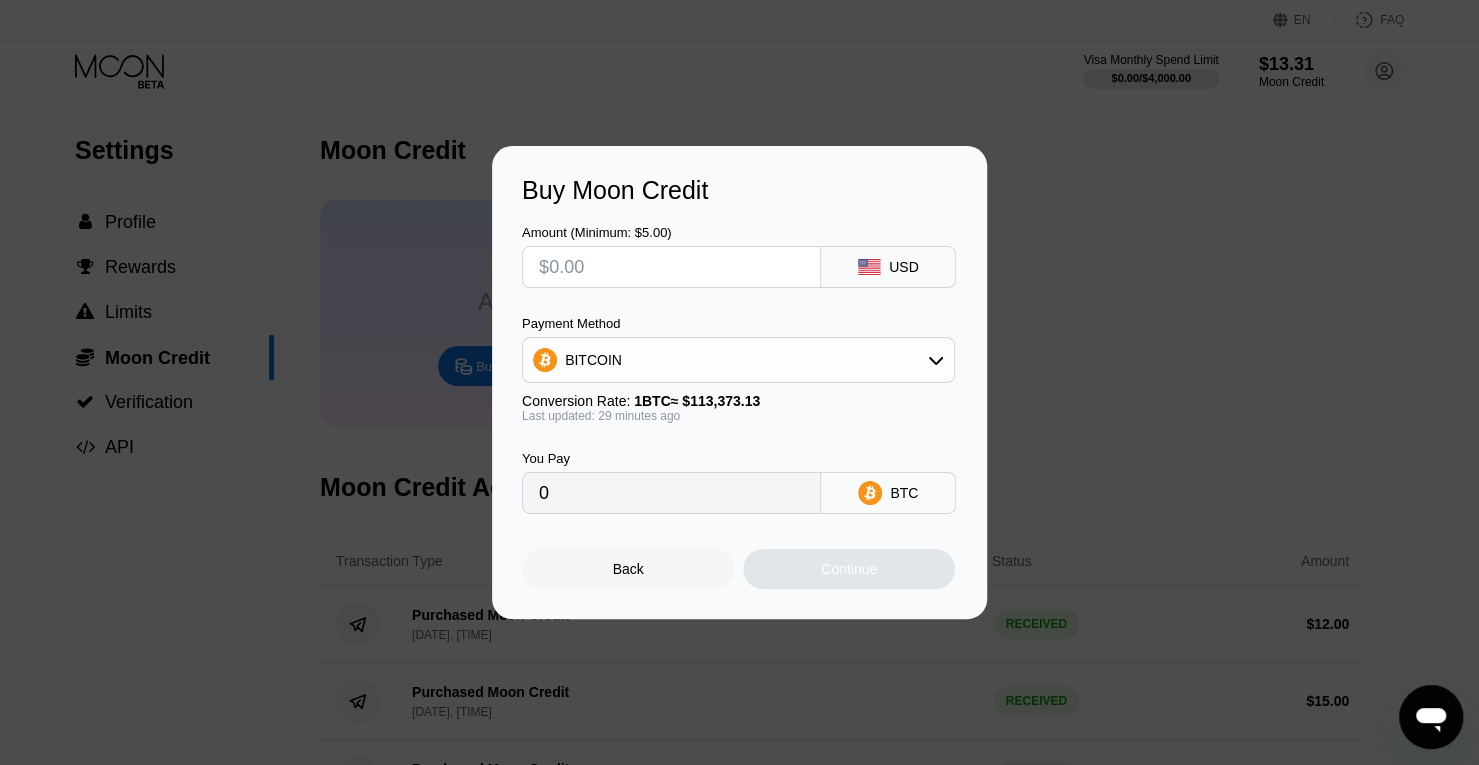 click at bounding box center [671, 267] 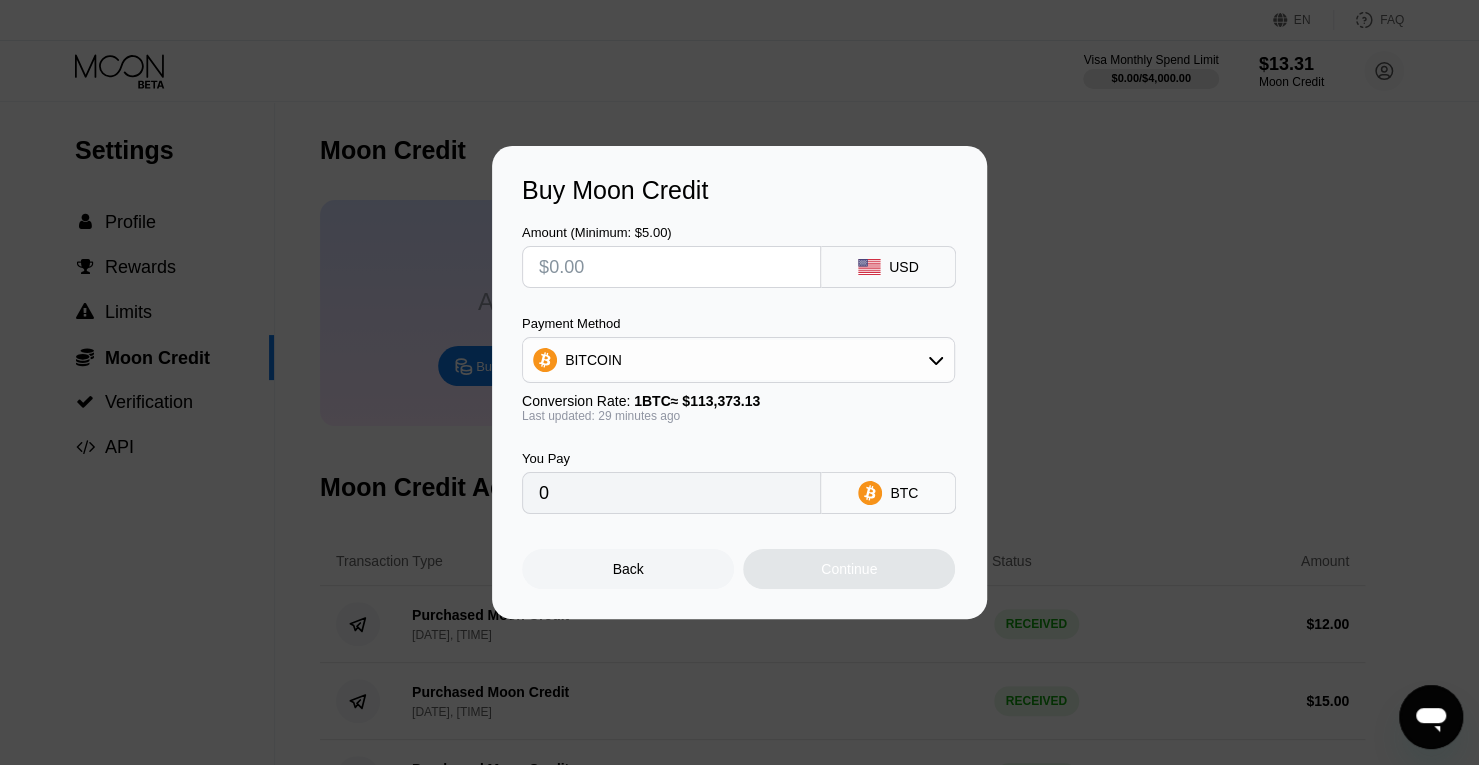 type on "$3" 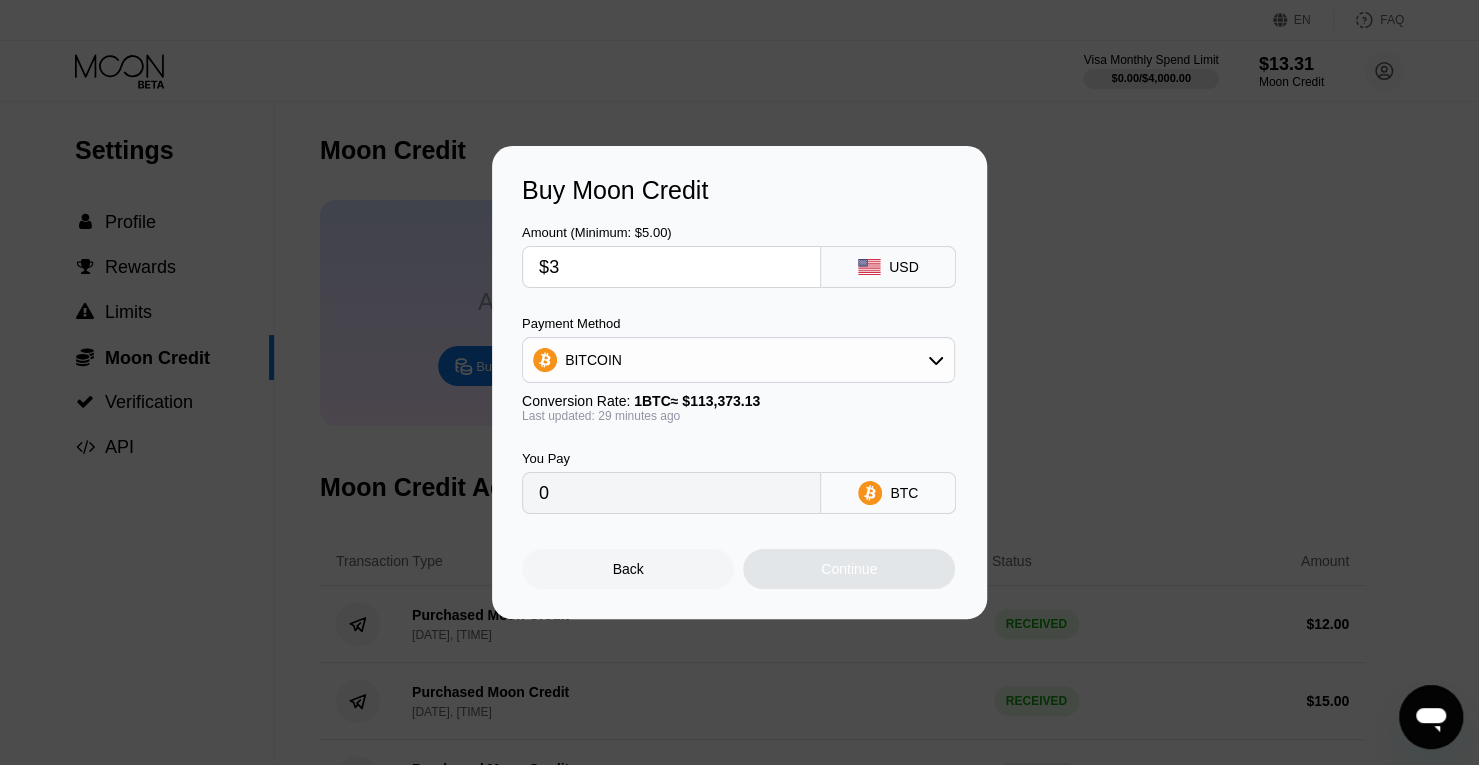 type on "0.00002644" 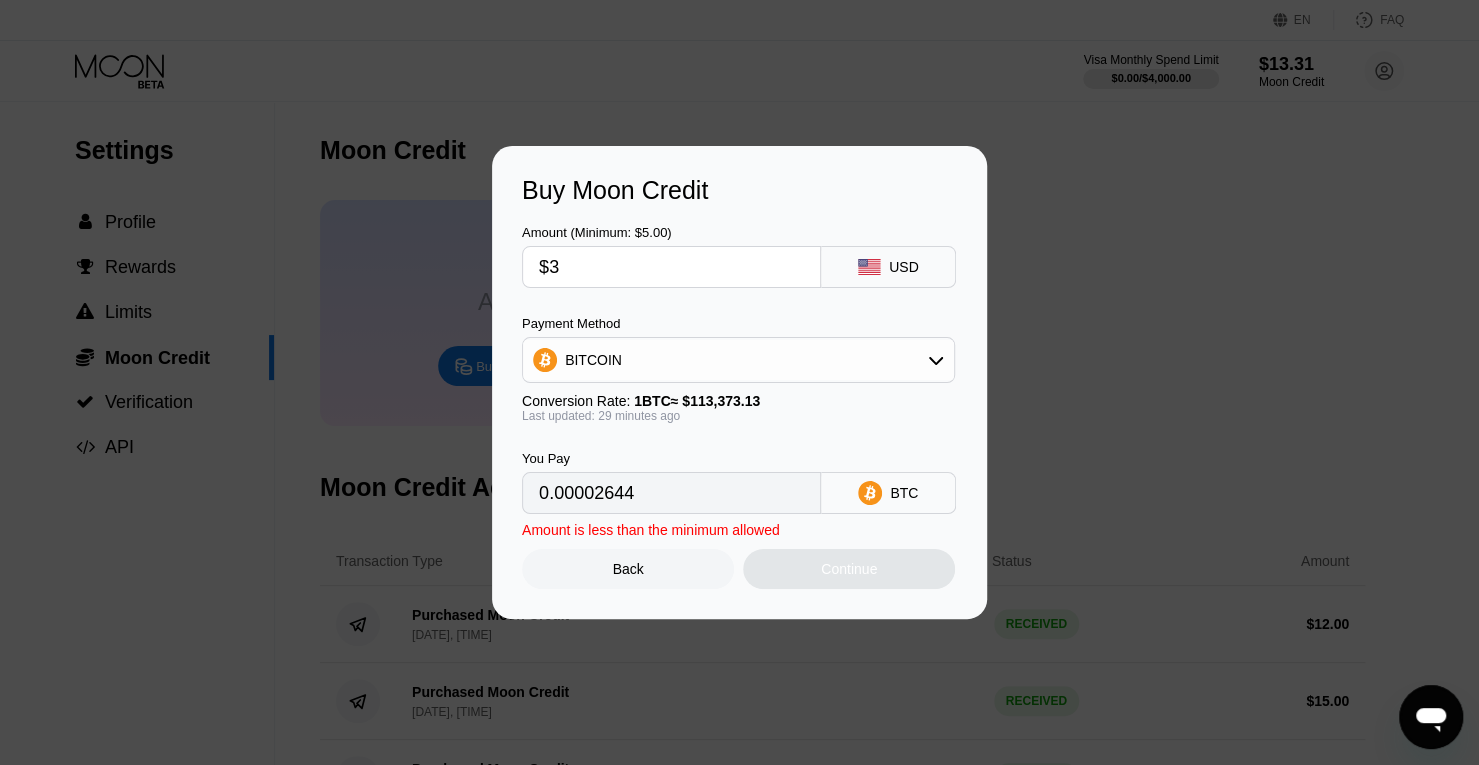 type on "$30" 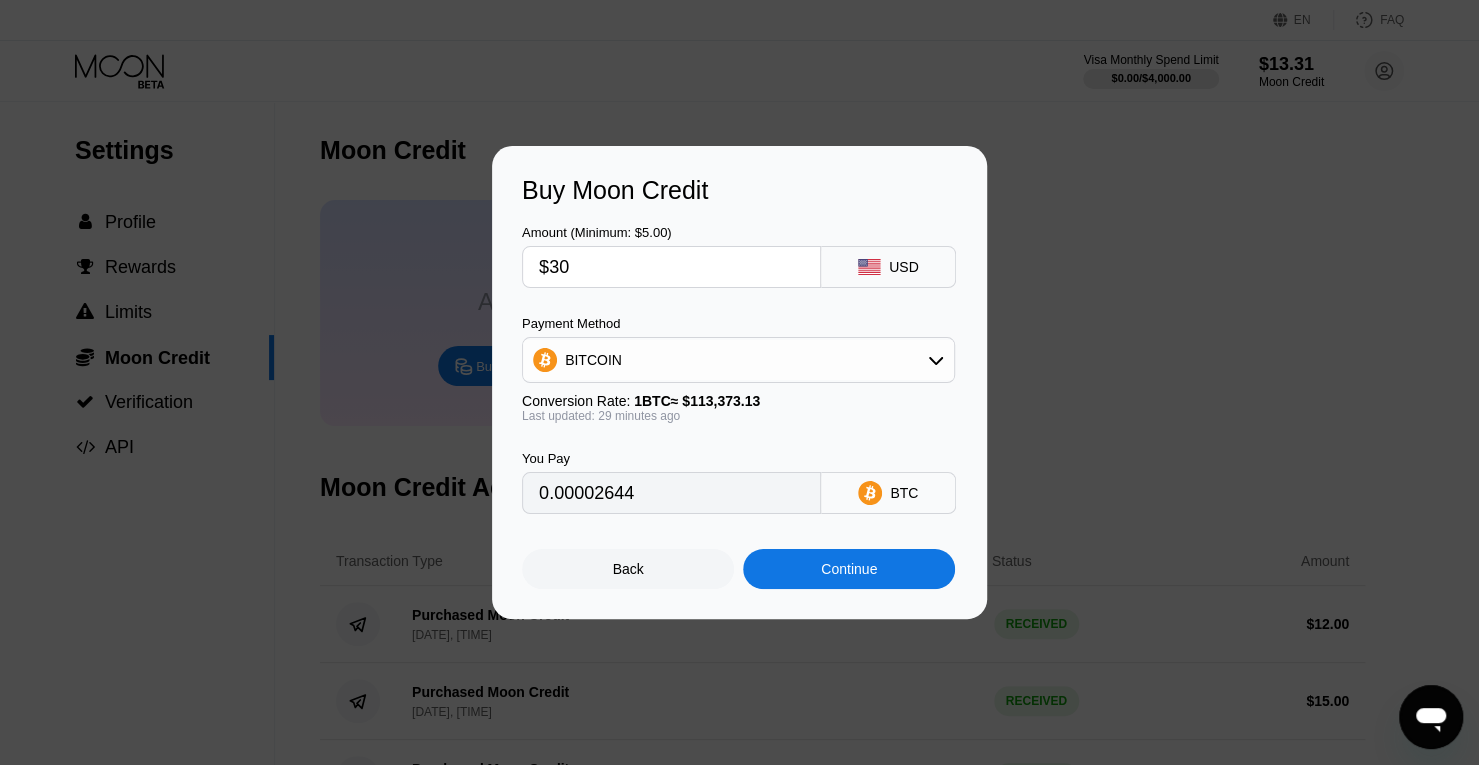 type on "0.00026436" 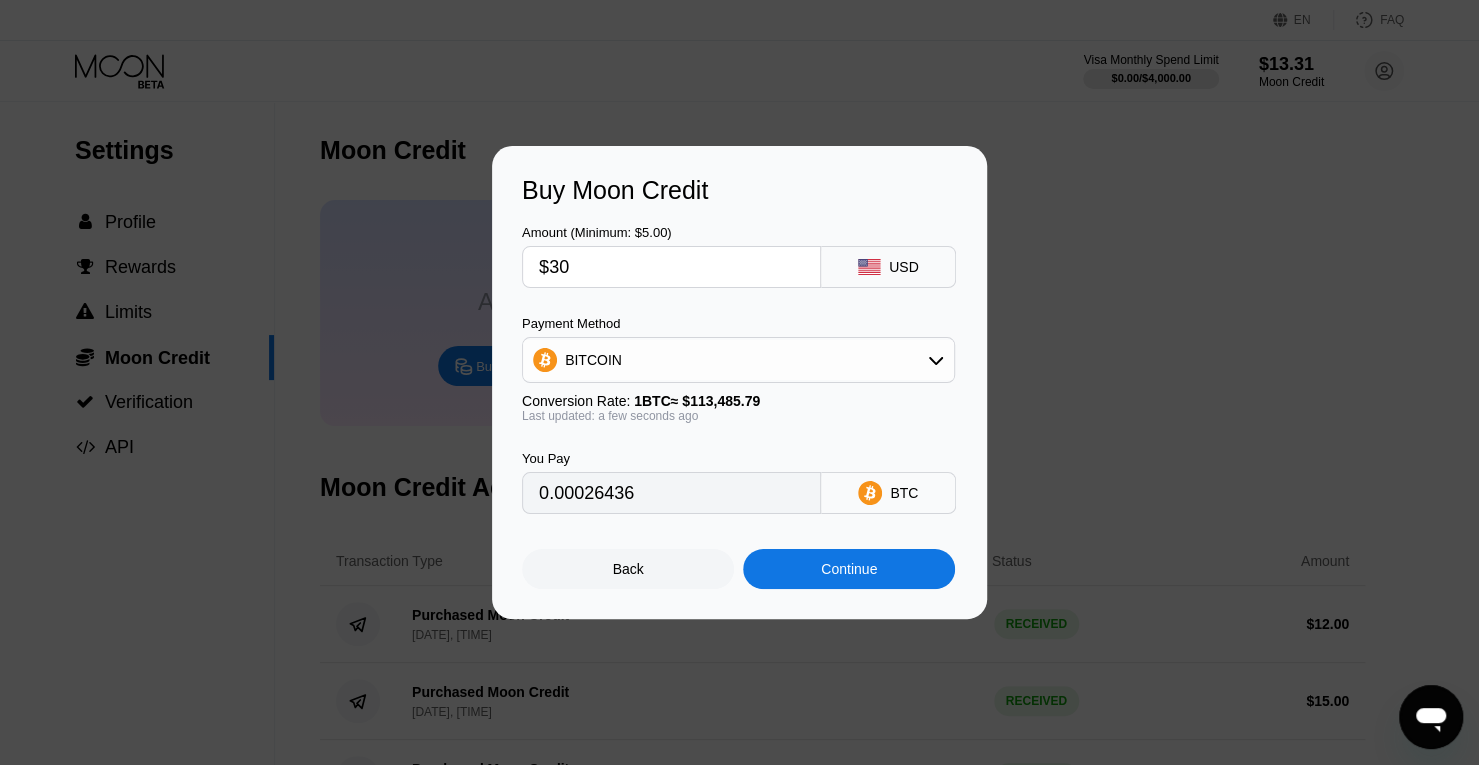 type on "$30" 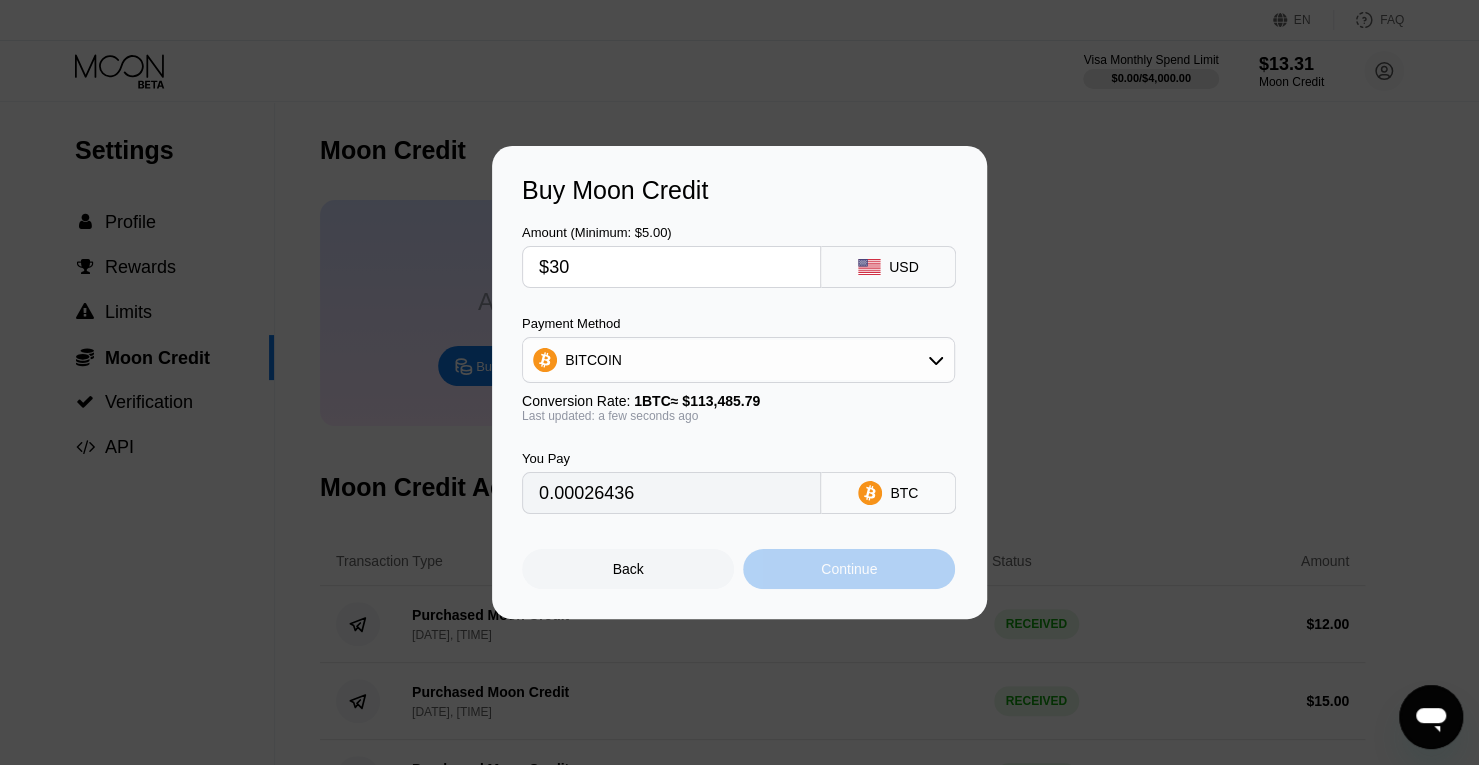 click on "Continue" at bounding box center (849, 569) 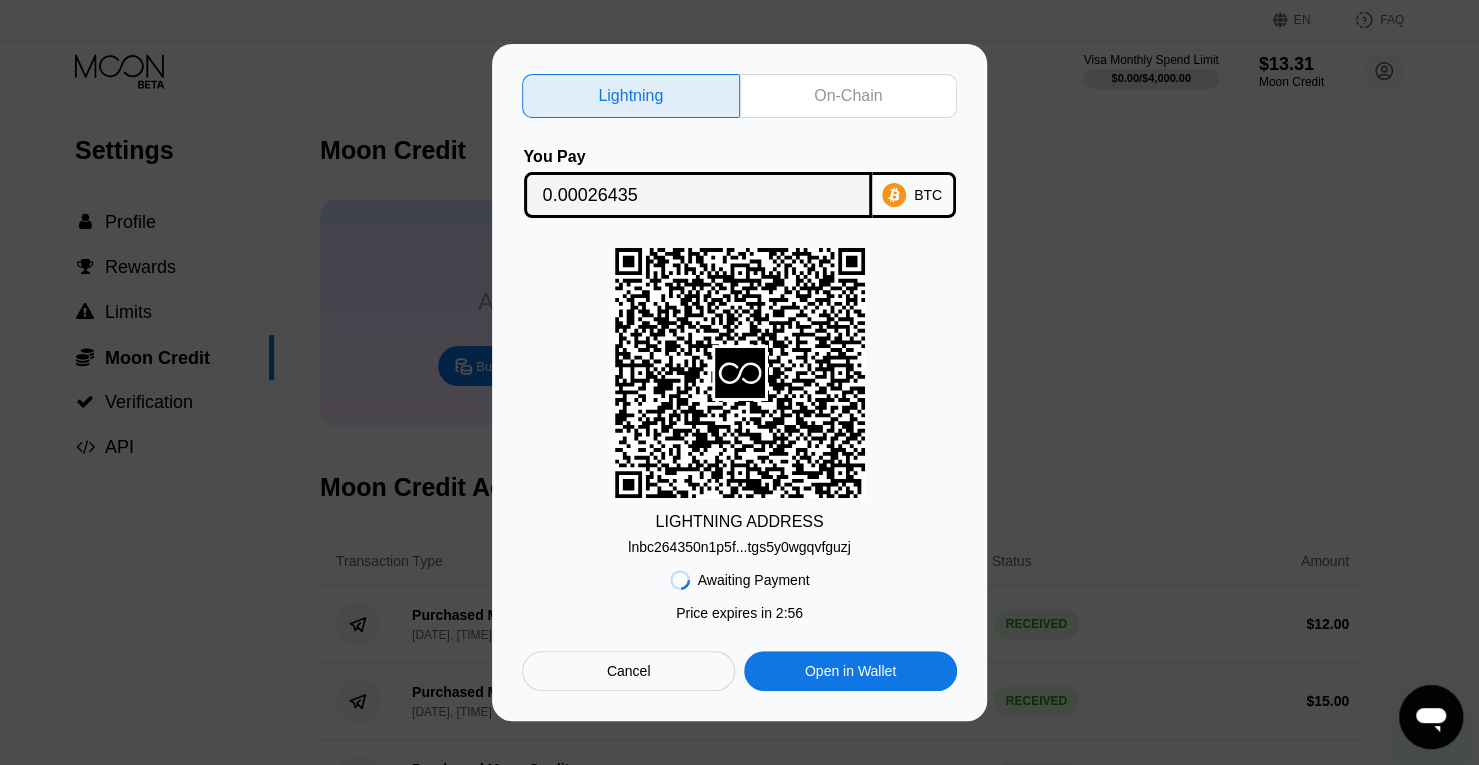 drag, startPoint x: 805, startPoint y: 114, endPoint x: 807, endPoint y: 93, distance: 21.095022 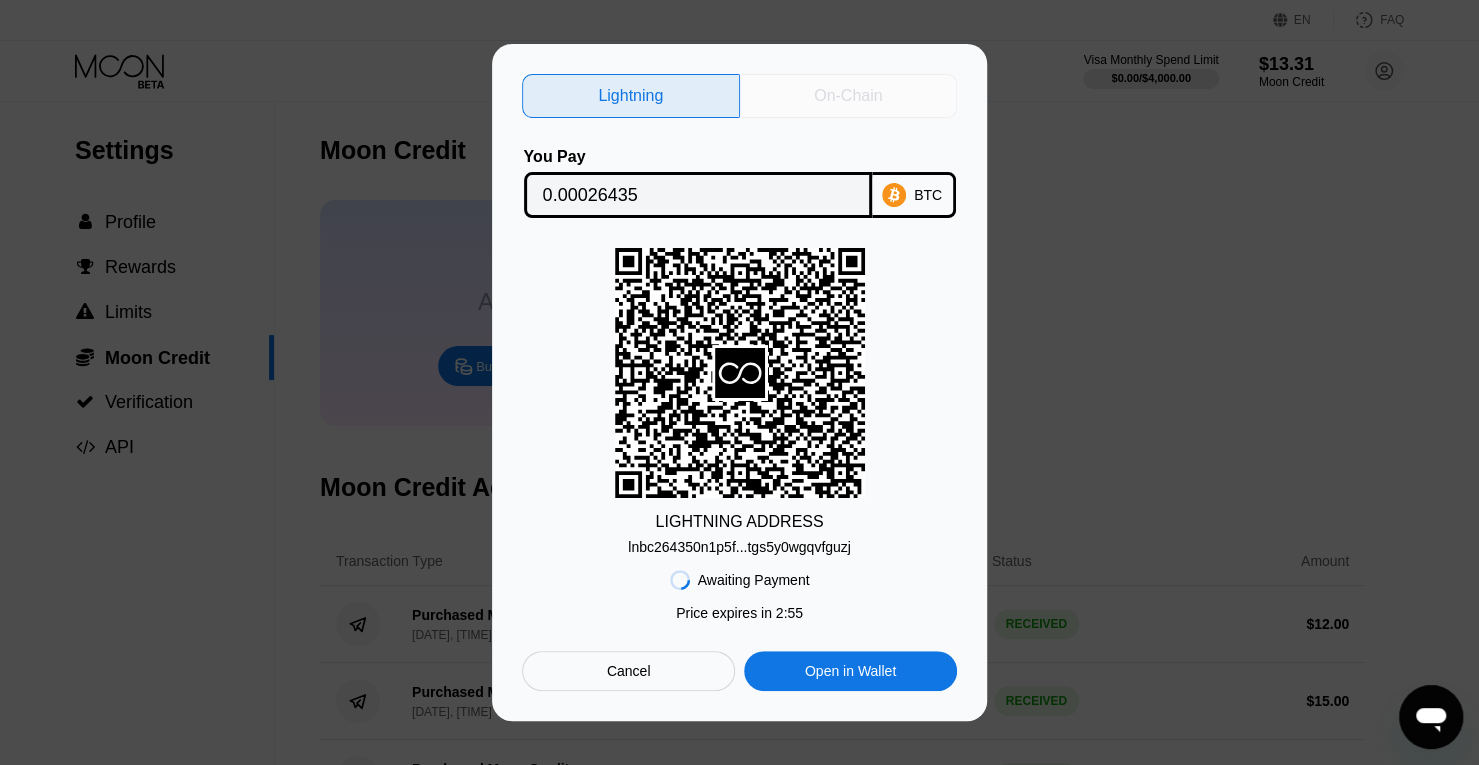 click on "On-Chain" at bounding box center (849, 96) 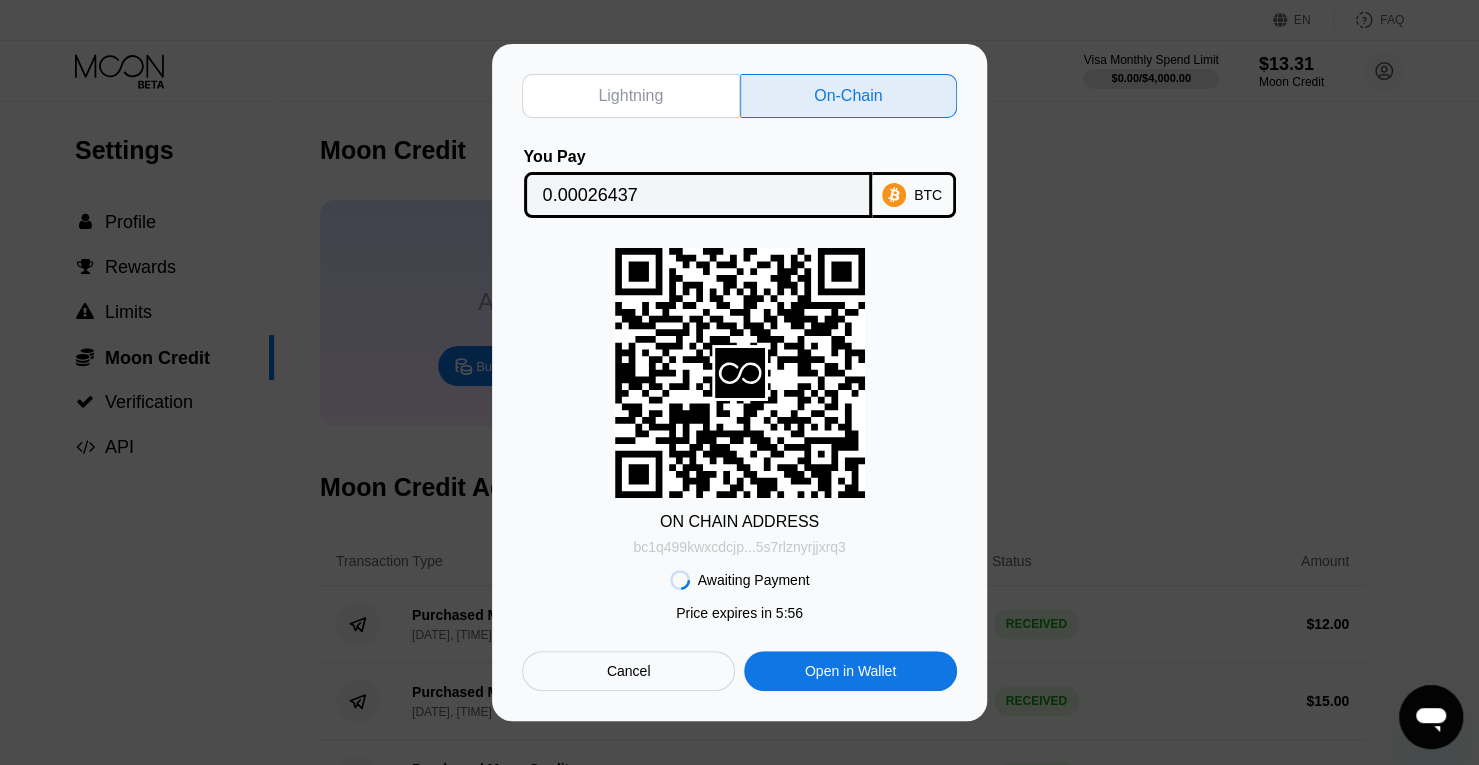 click on "bc1q499kwxcdcjp...5s7rlznyrjjxrq3" at bounding box center (739, 547) 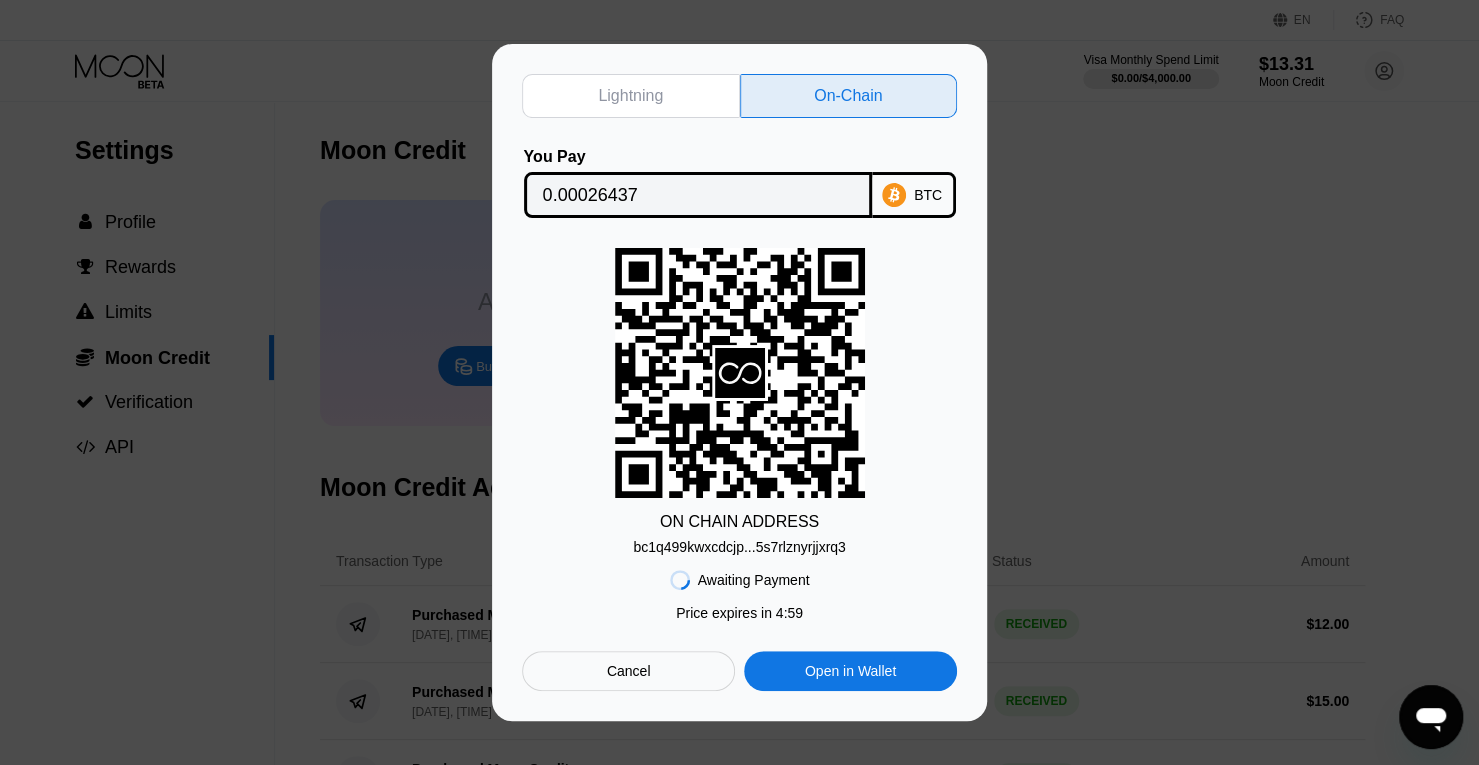 click on "ON CHAIN ADDRESS bc1q499kwxcdcjp...5s7rlznyrjjxrq3" at bounding box center (739, 401) 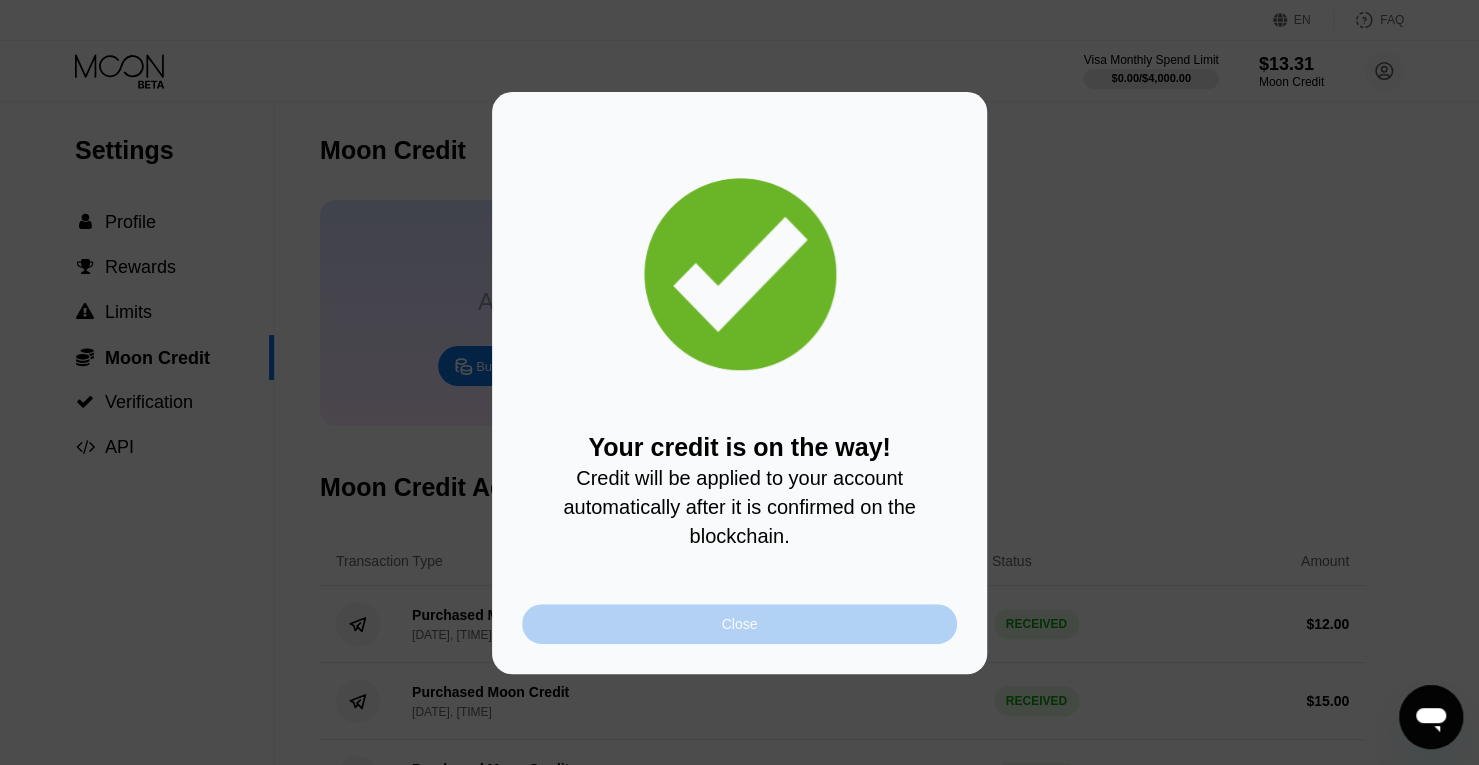 click on "Close" at bounding box center (740, 624) 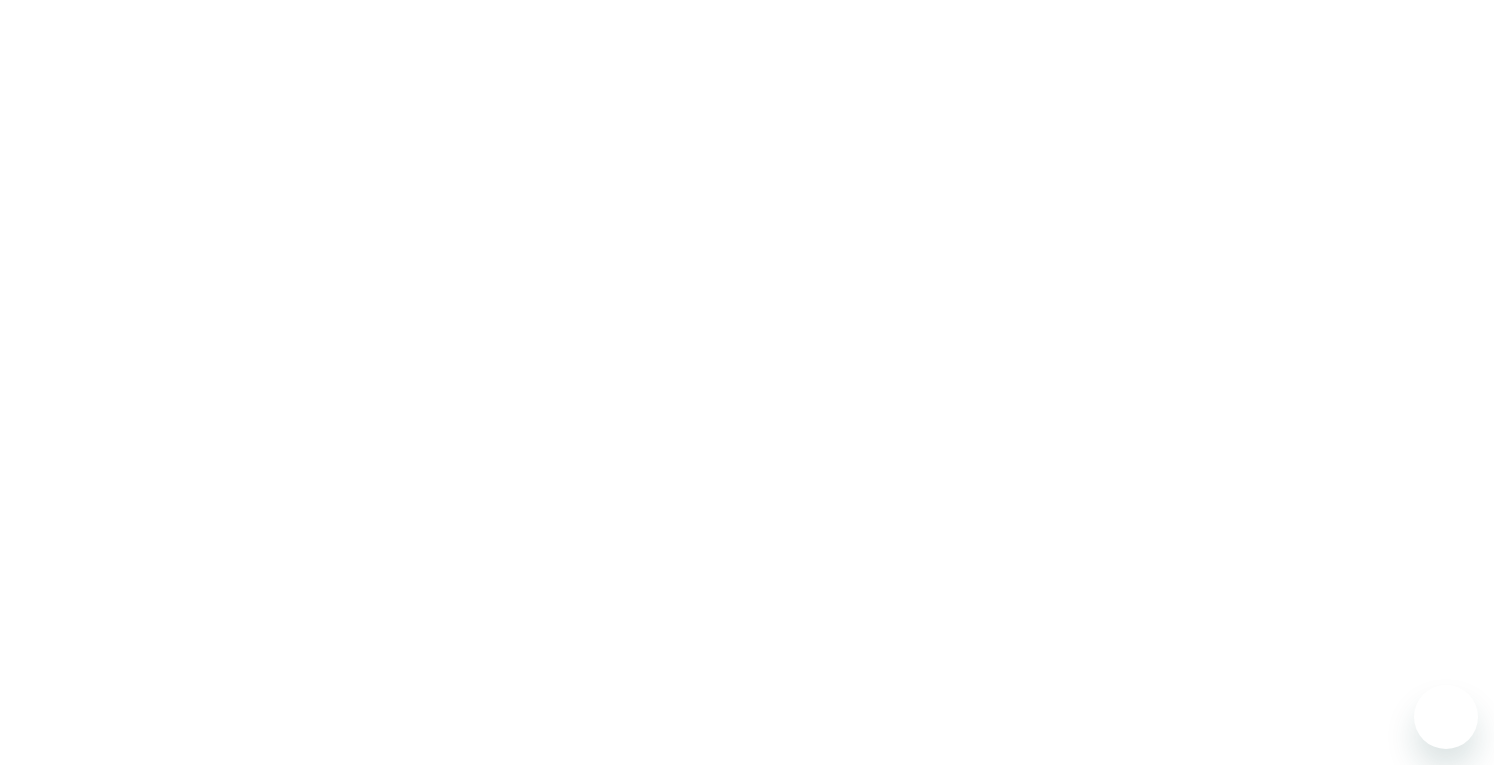 scroll, scrollTop: 0, scrollLeft: 0, axis: both 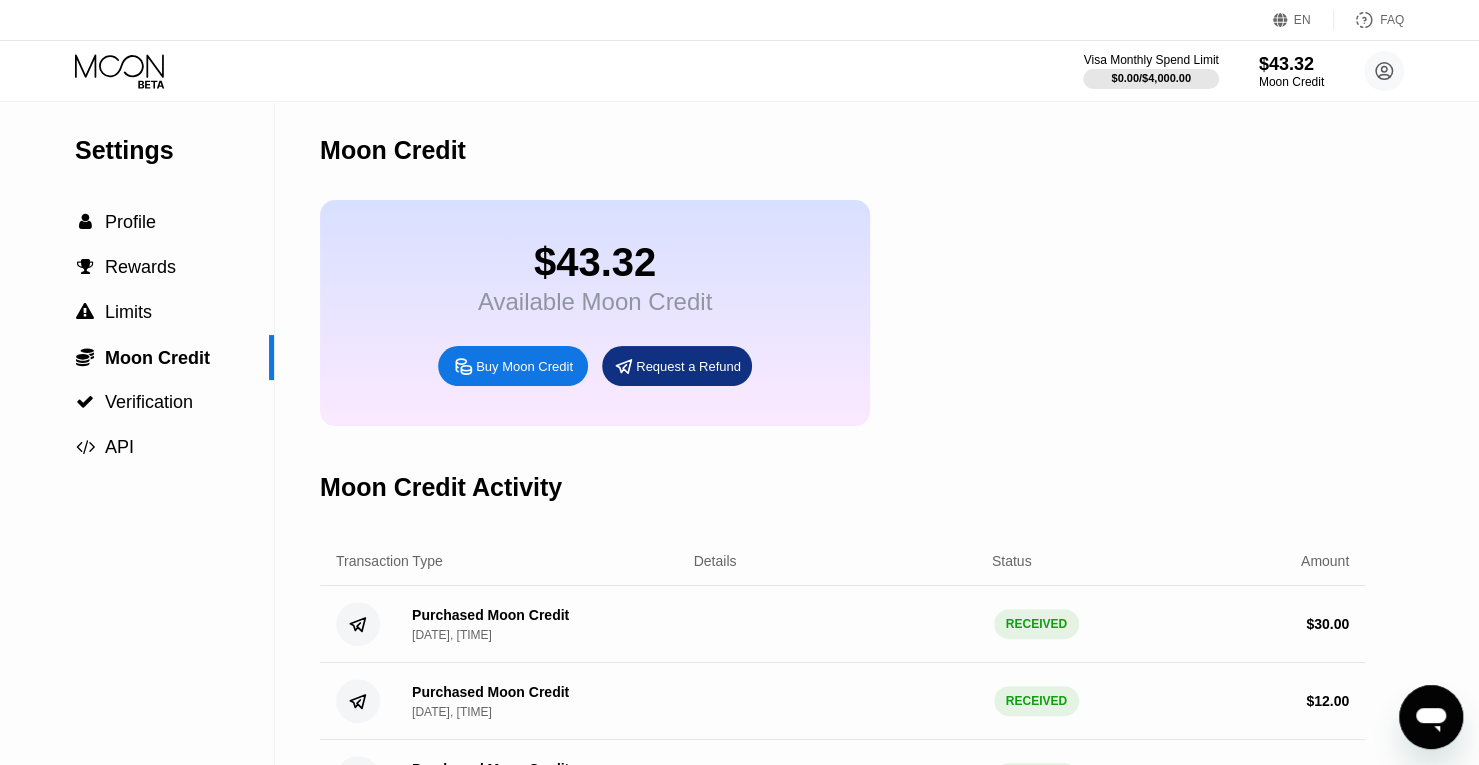 click 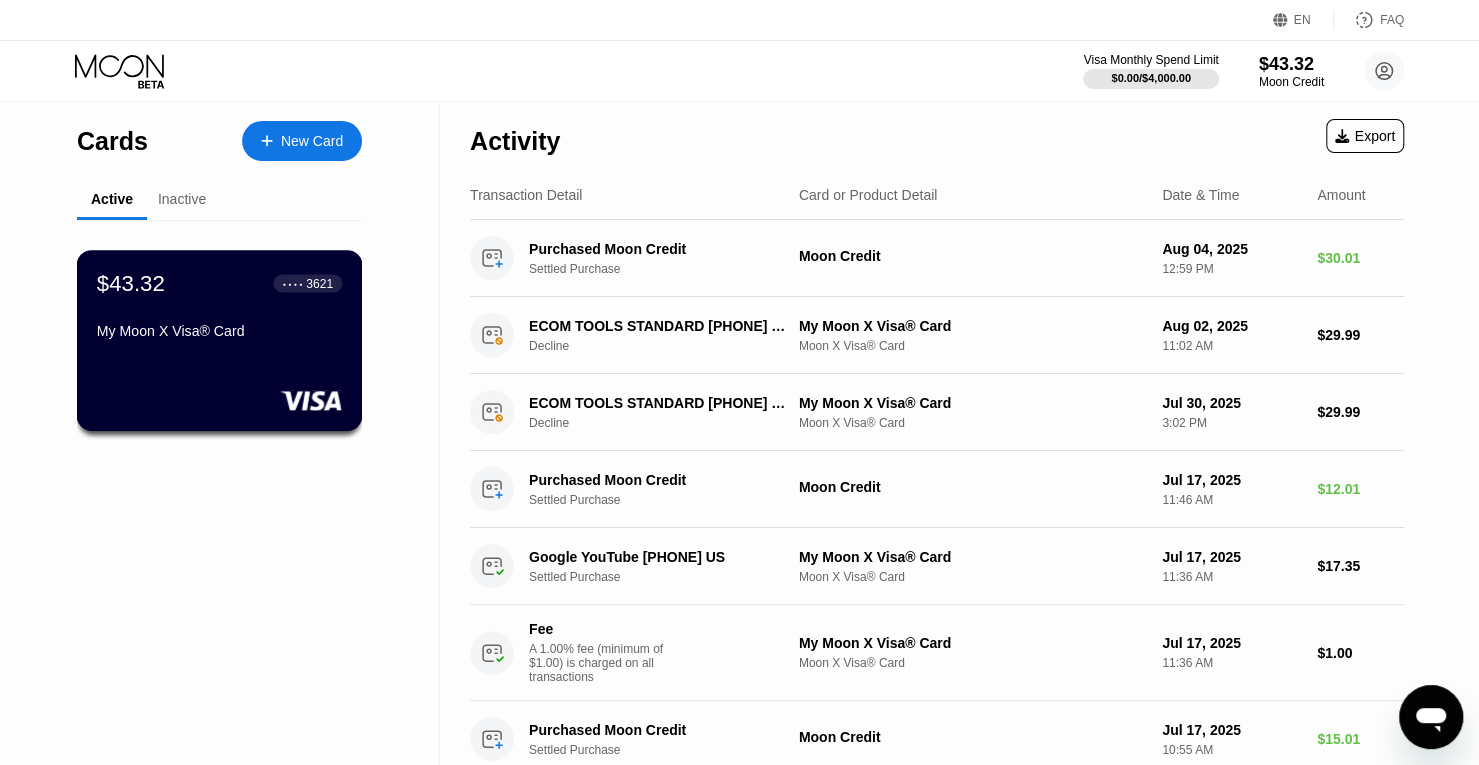click on "$43.32 ● ● ● ● 3621 My Moon X Visa® Card" at bounding box center (219, 308) 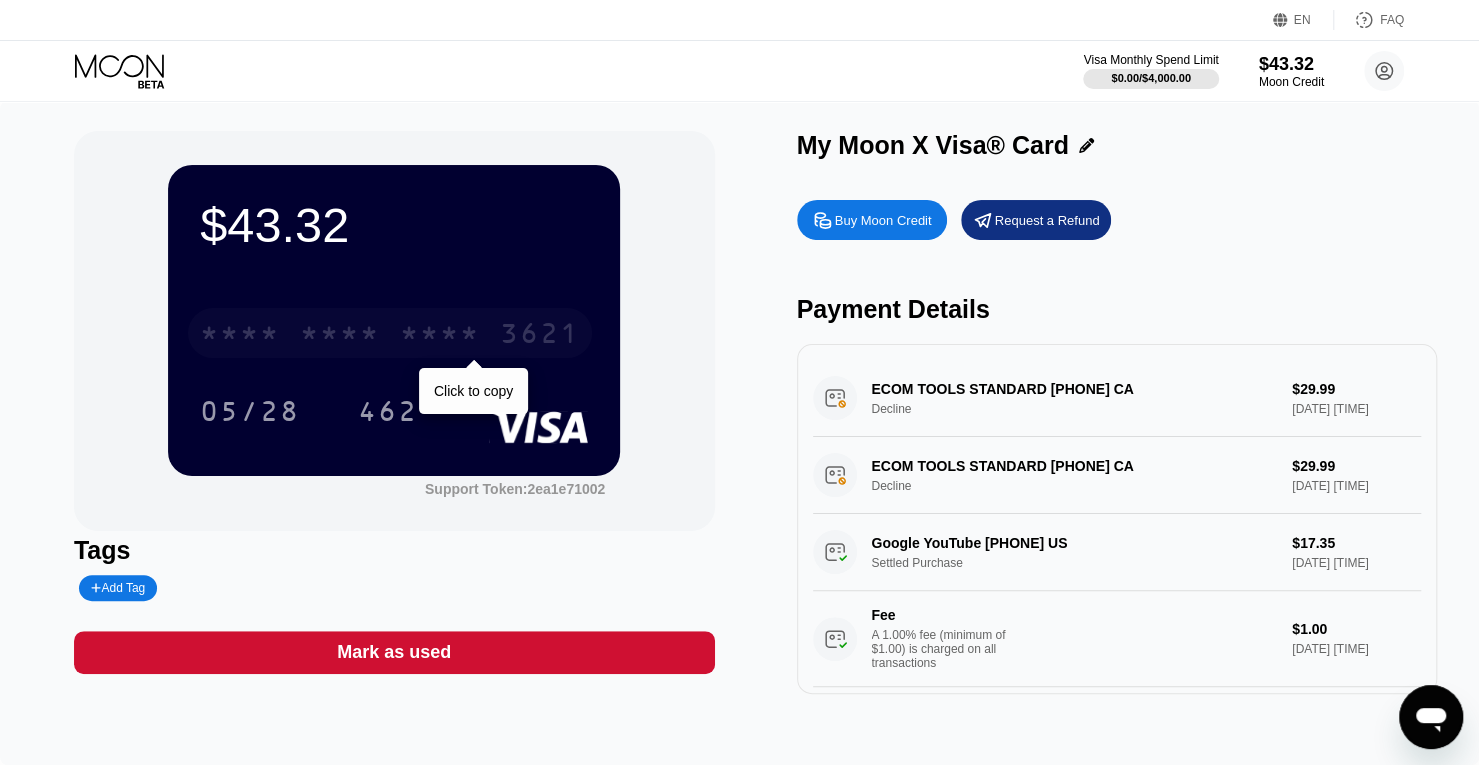 click on "3621" at bounding box center [540, 336] 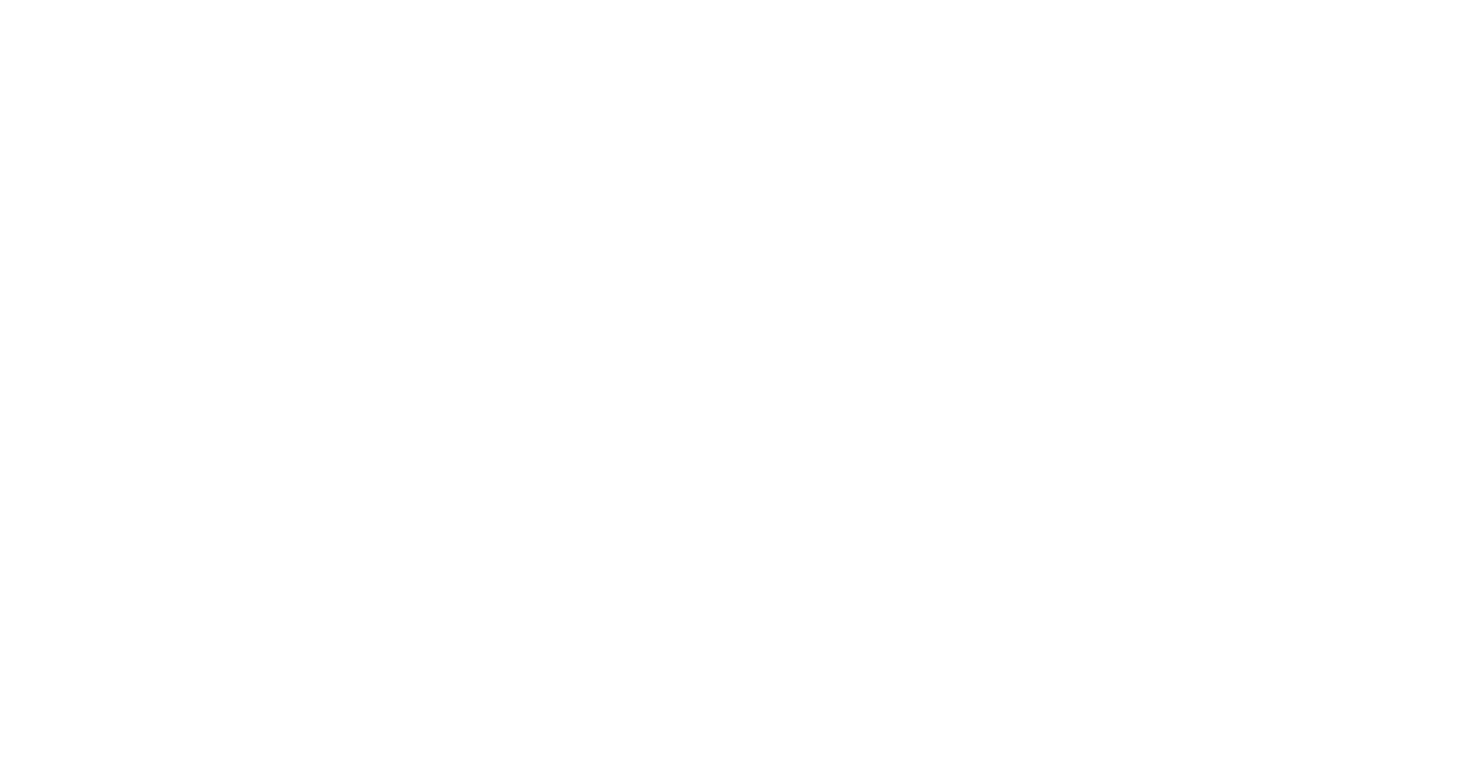 scroll, scrollTop: 0, scrollLeft: 0, axis: both 